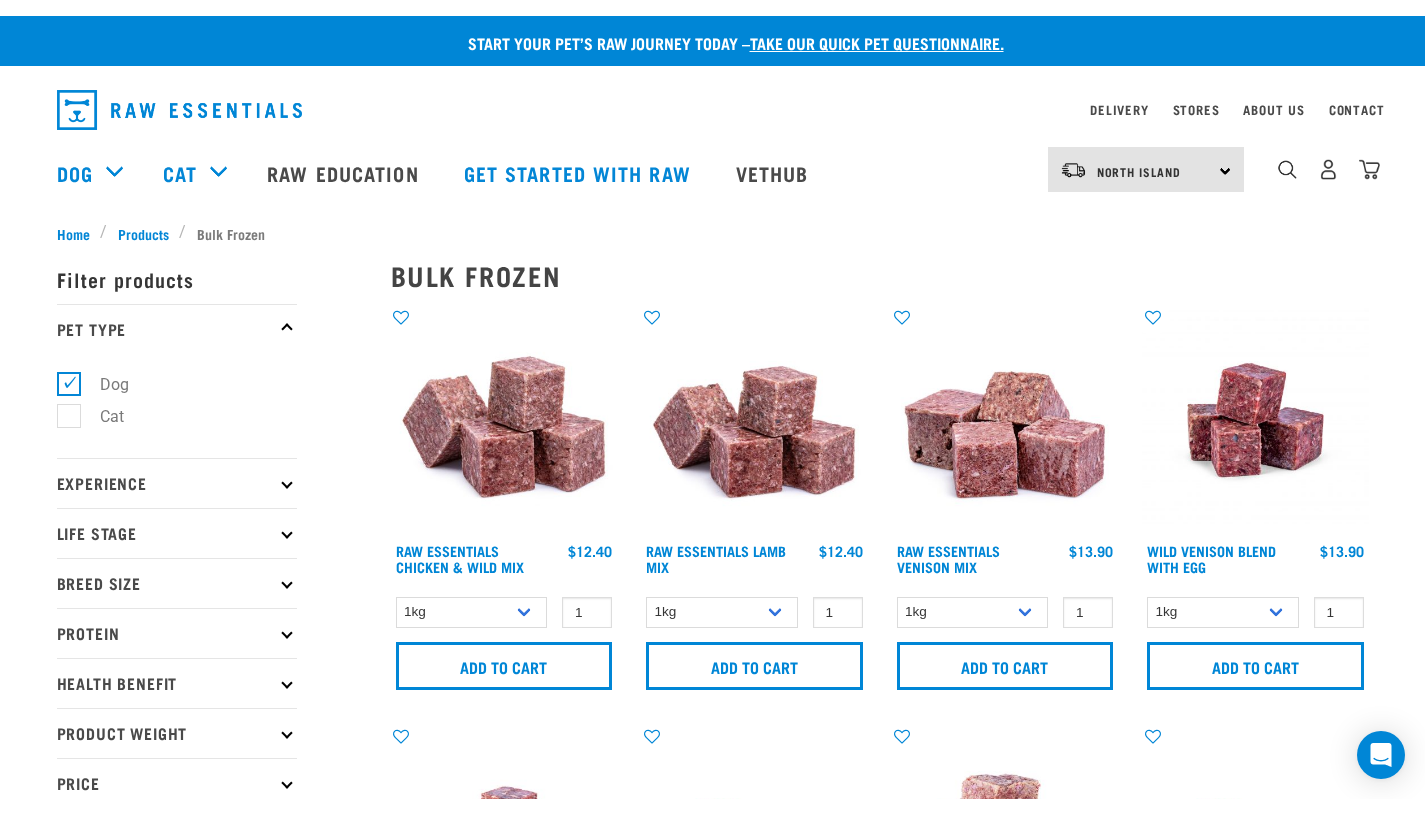 scroll, scrollTop: 0, scrollLeft: 0, axis: both 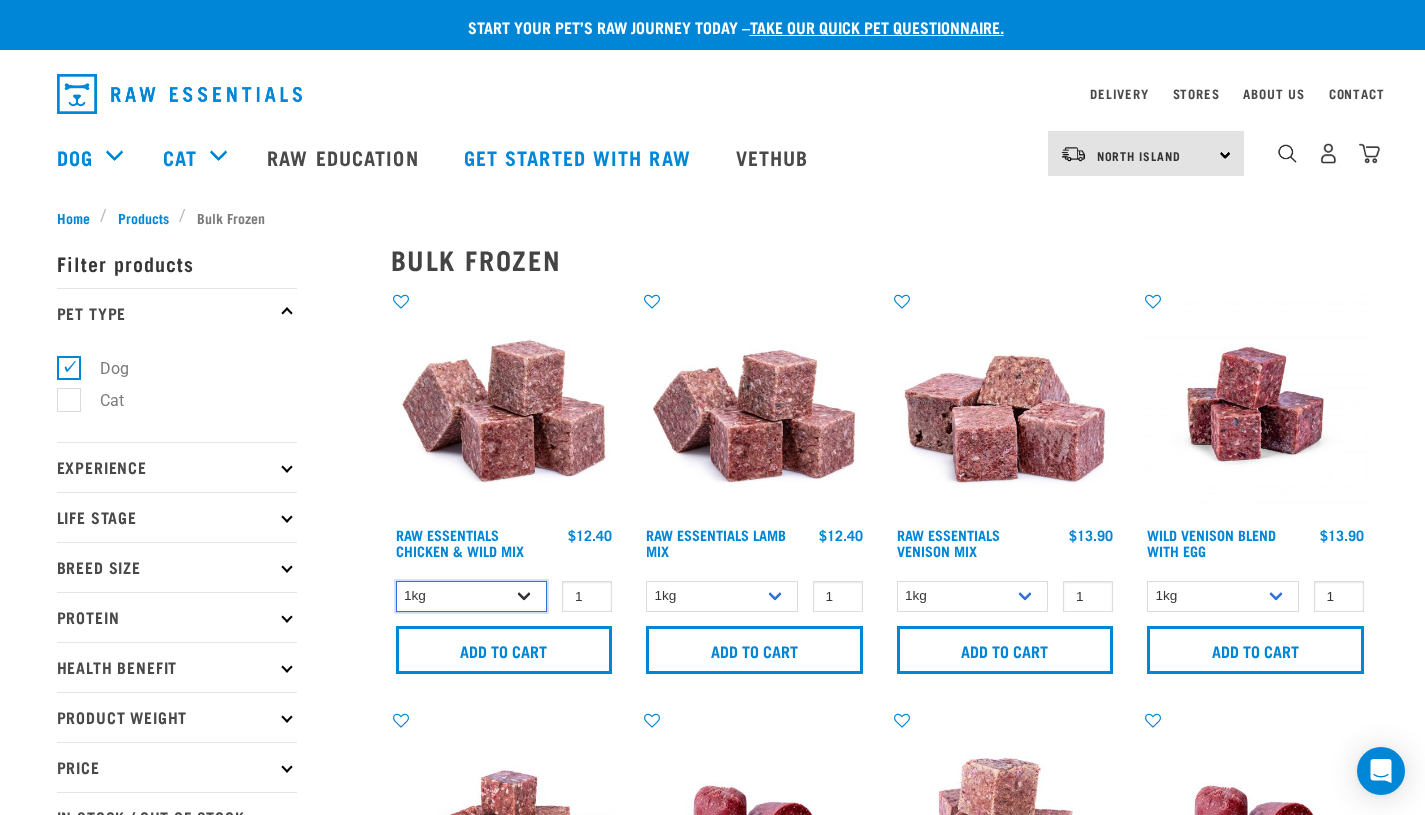 click on "1kg
3kg
Bulk (10kg)" at bounding box center [472, 596] 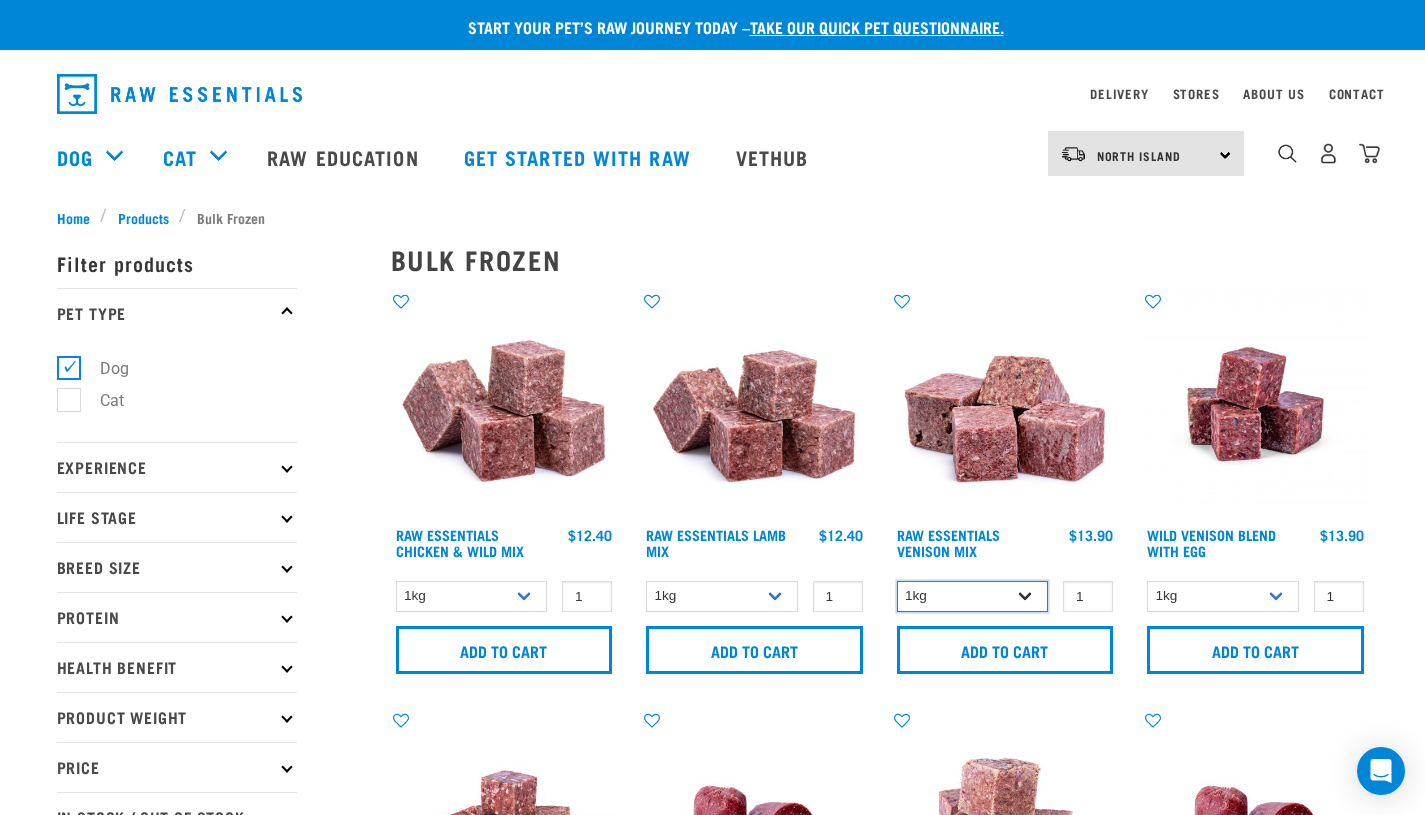 click on "1kg
3kg
Bulk (20kg)" at bounding box center [973, 596] 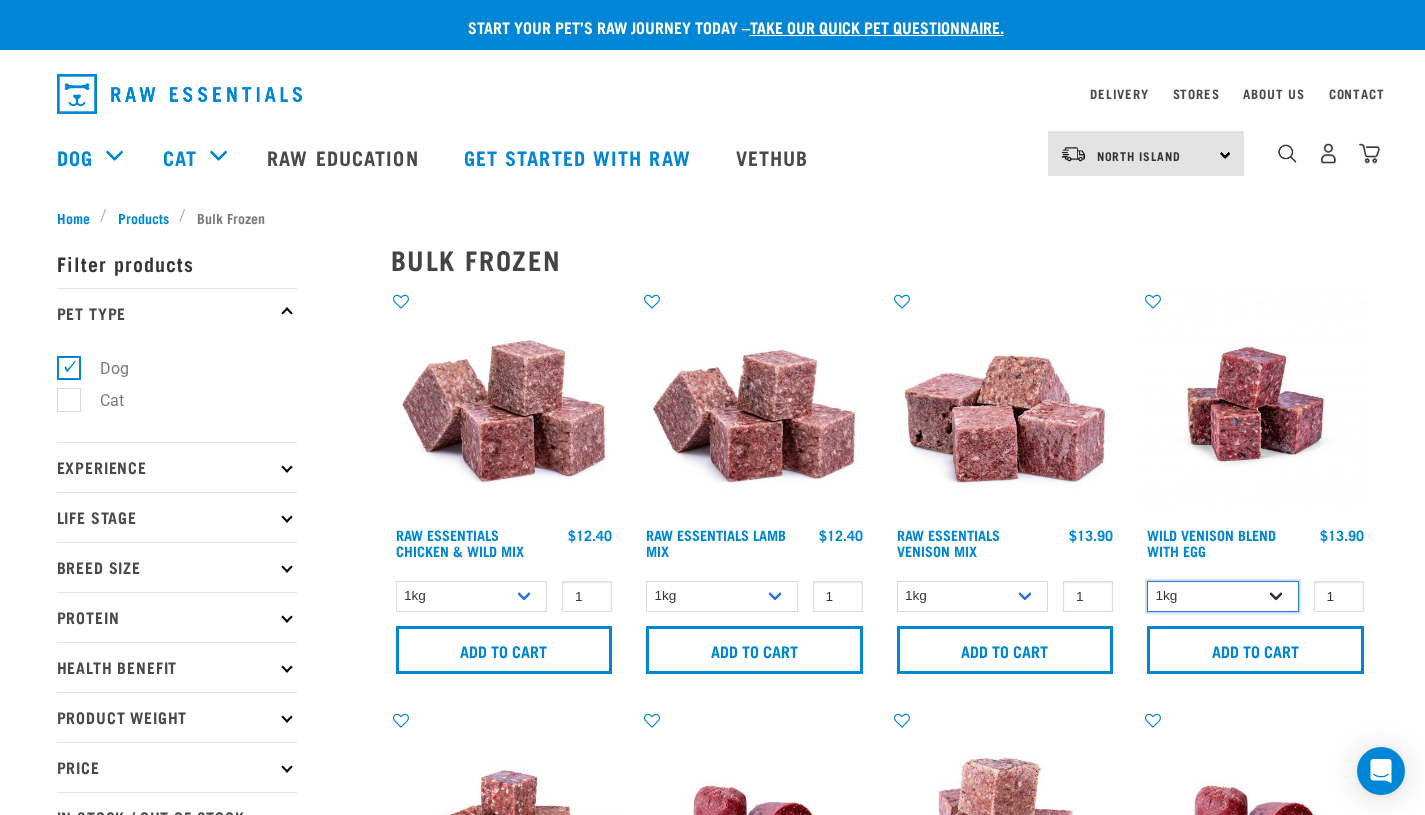 click on "1kg
3kg
Bulk (10kg)" at bounding box center (1223, 596) 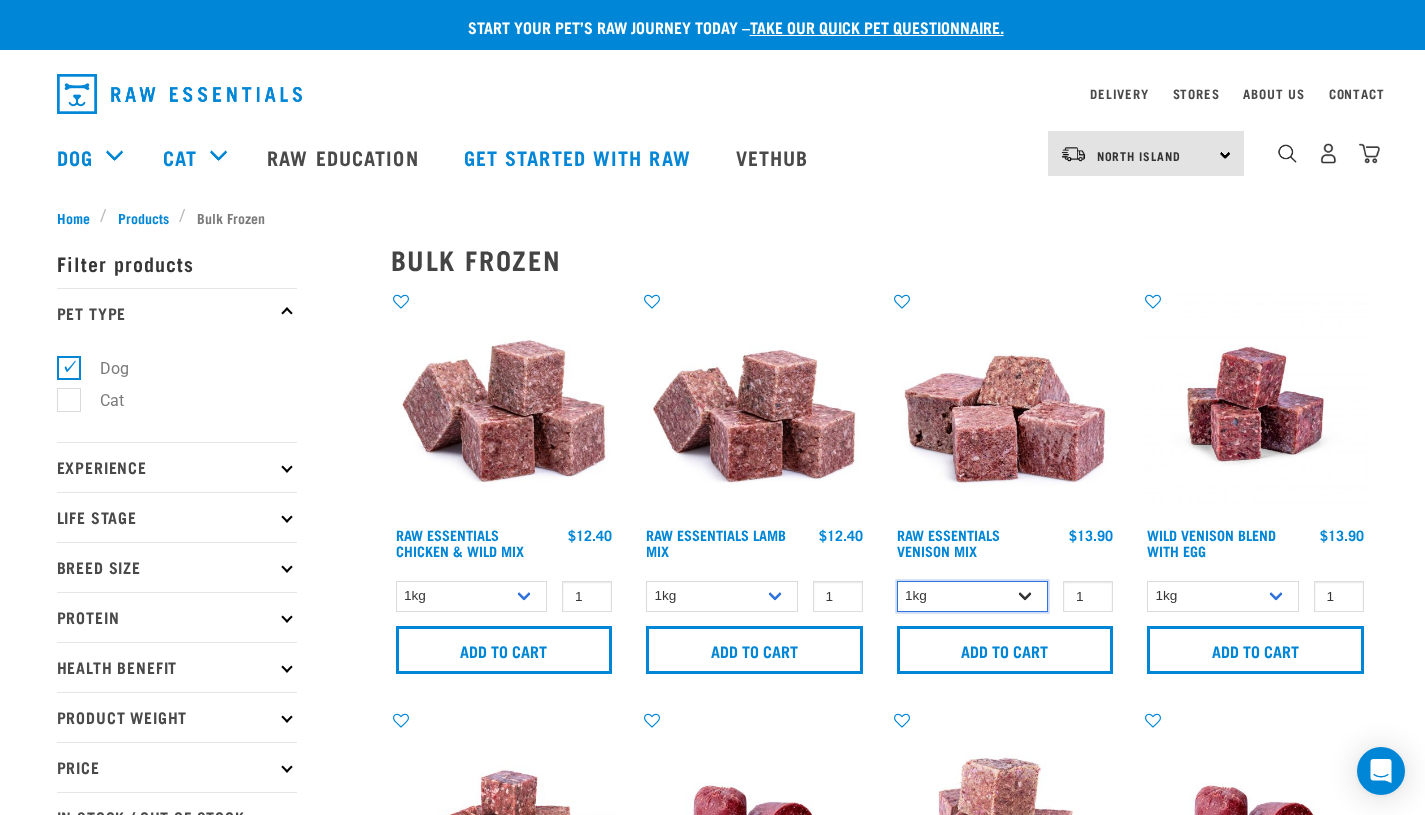 click on "1kg
3kg
Bulk (20kg)" at bounding box center [973, 596] 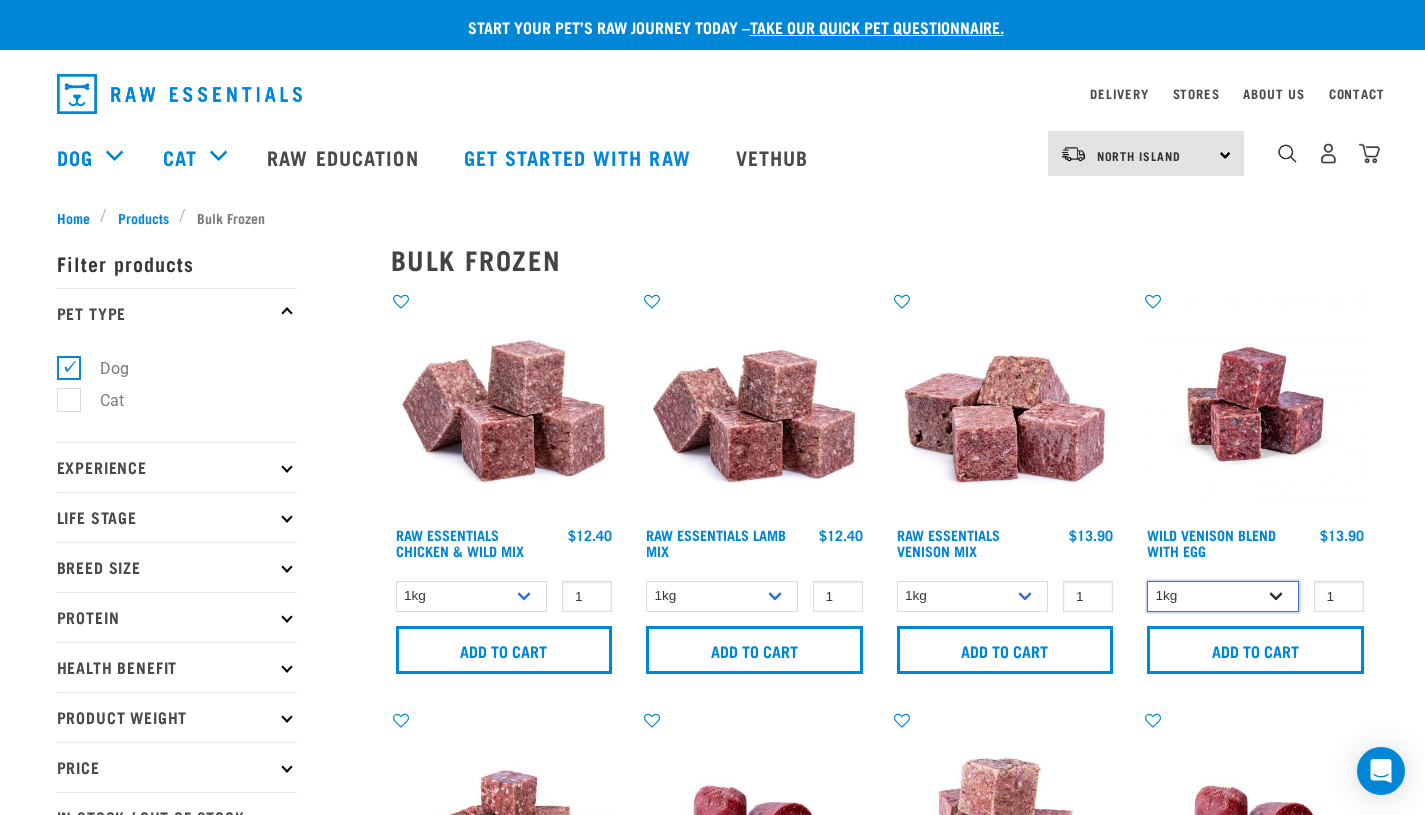 click on "1kg
3kg
Bulk (10kg)" at bounding box center [1223, 596] 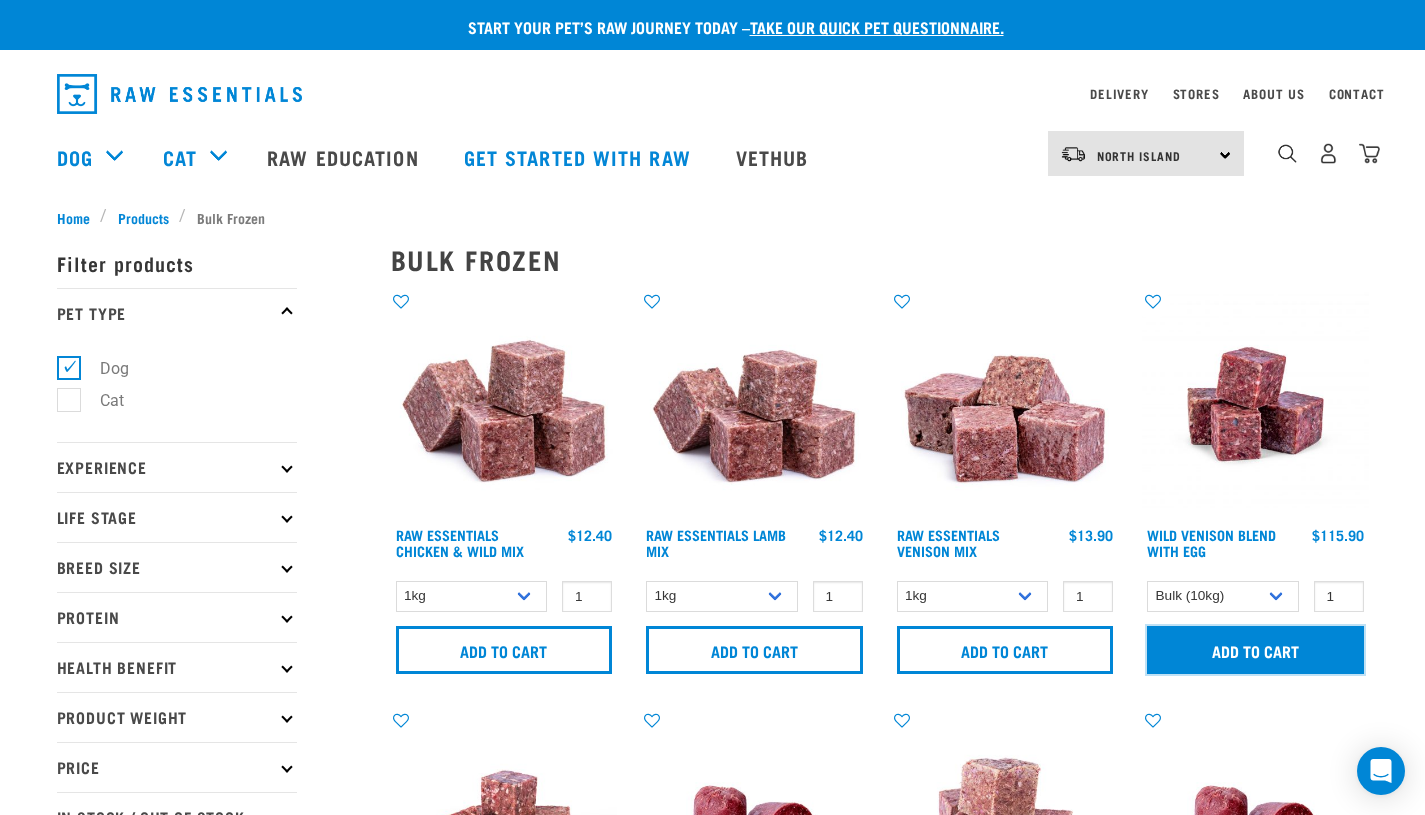 click on "Add to cart" at bounding box center (1255, 650) 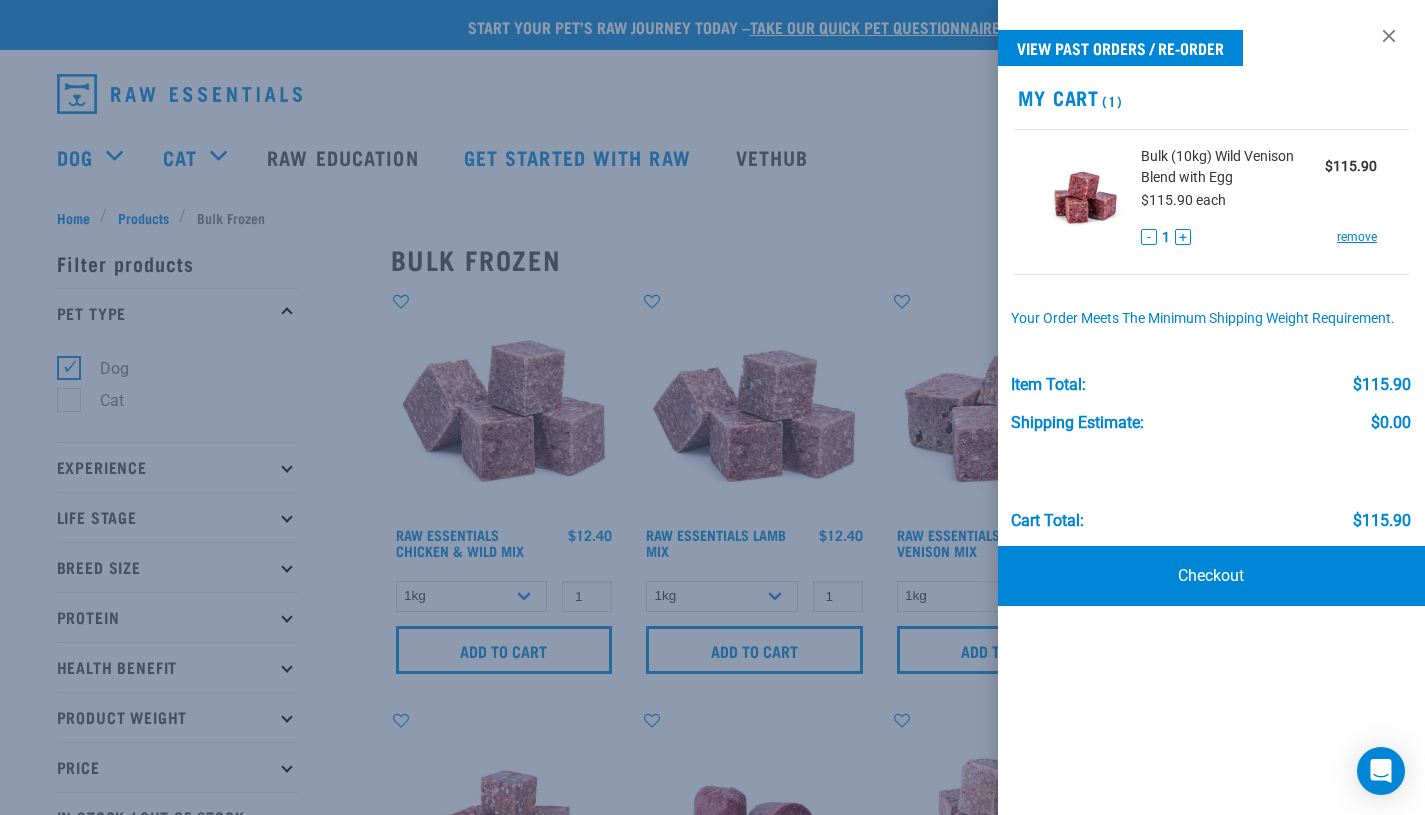 click at bounding box center (712, 407) 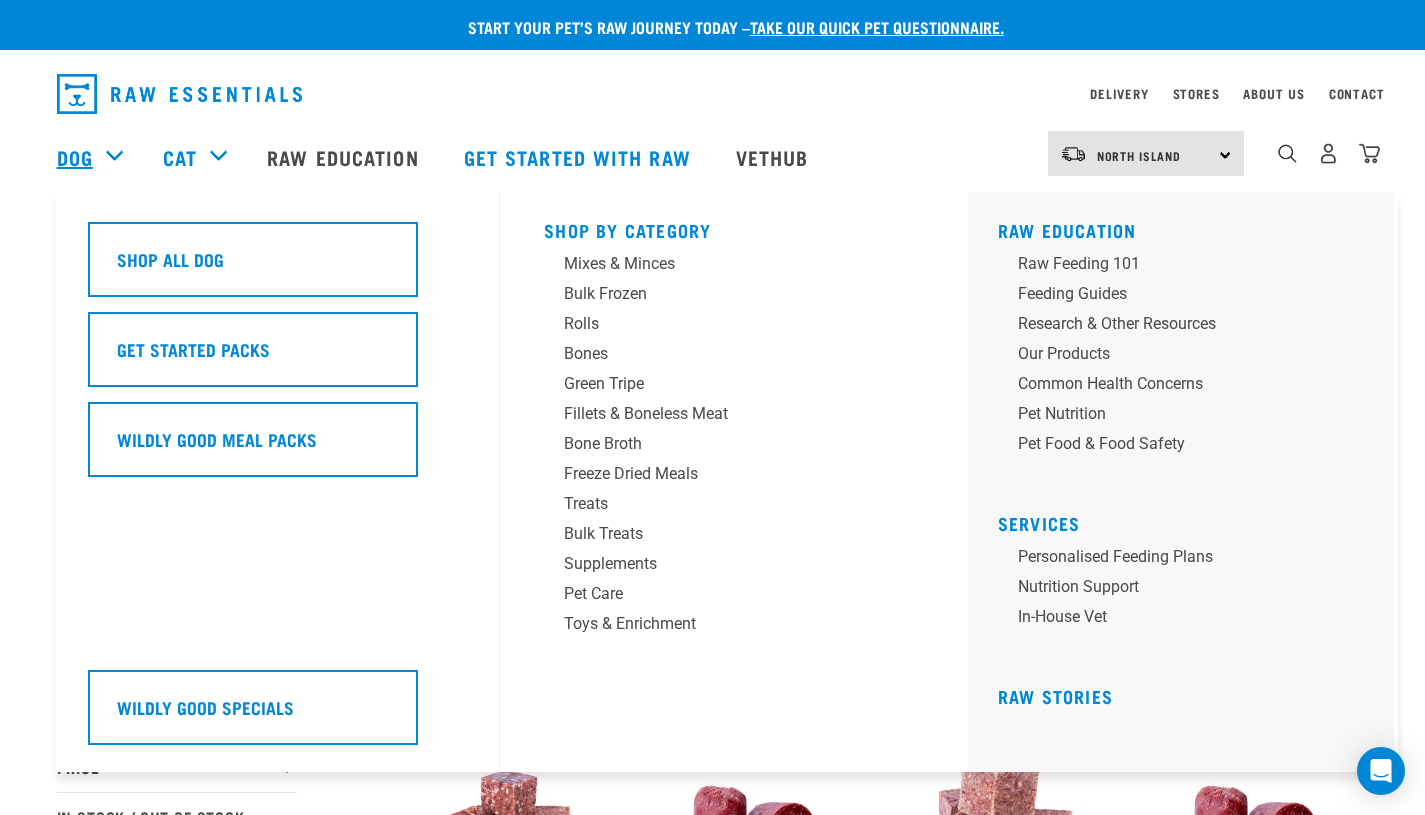 click on "Dog" at bounding box center [75, 157] 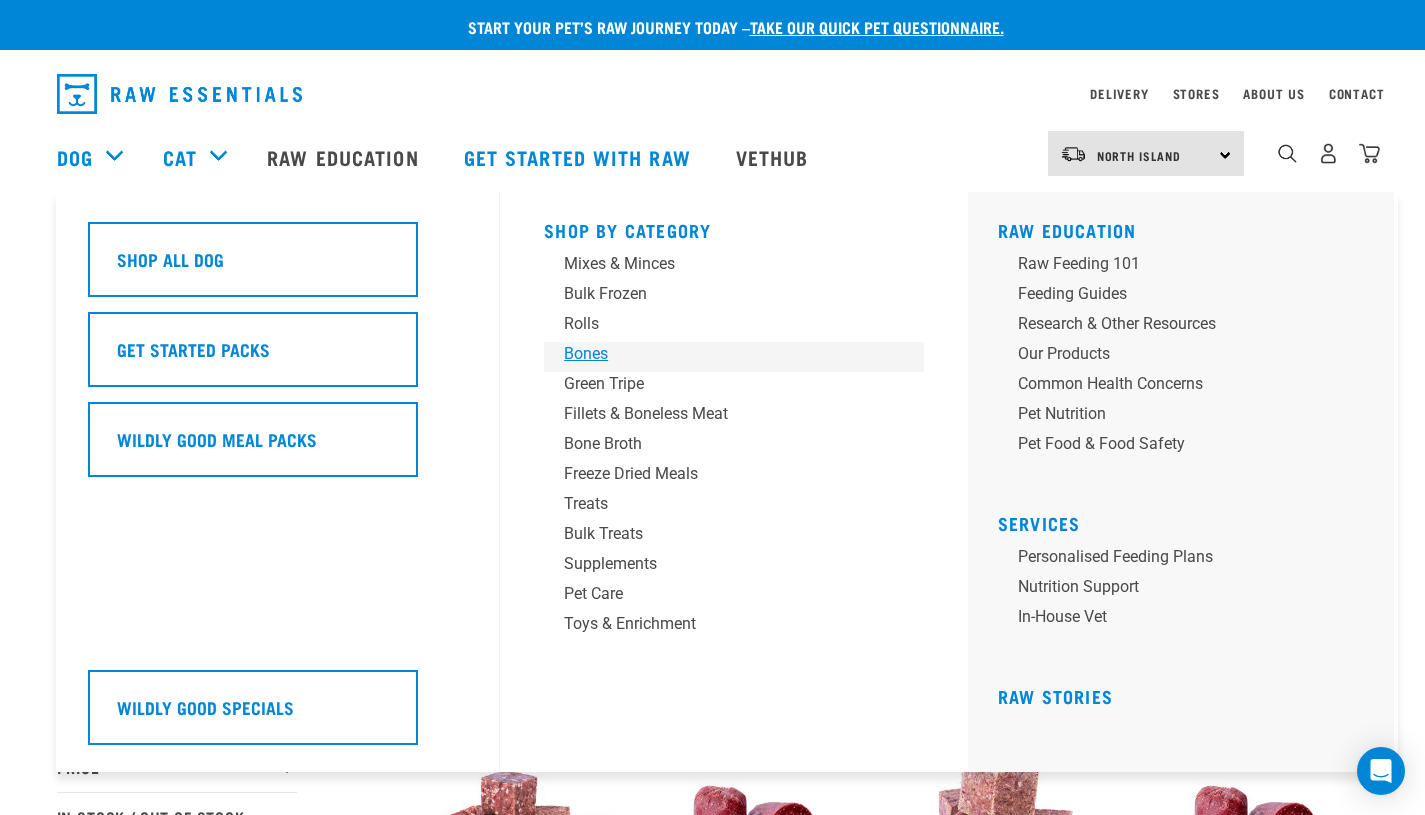 click on "Bones" at bounding box center [720, 354] 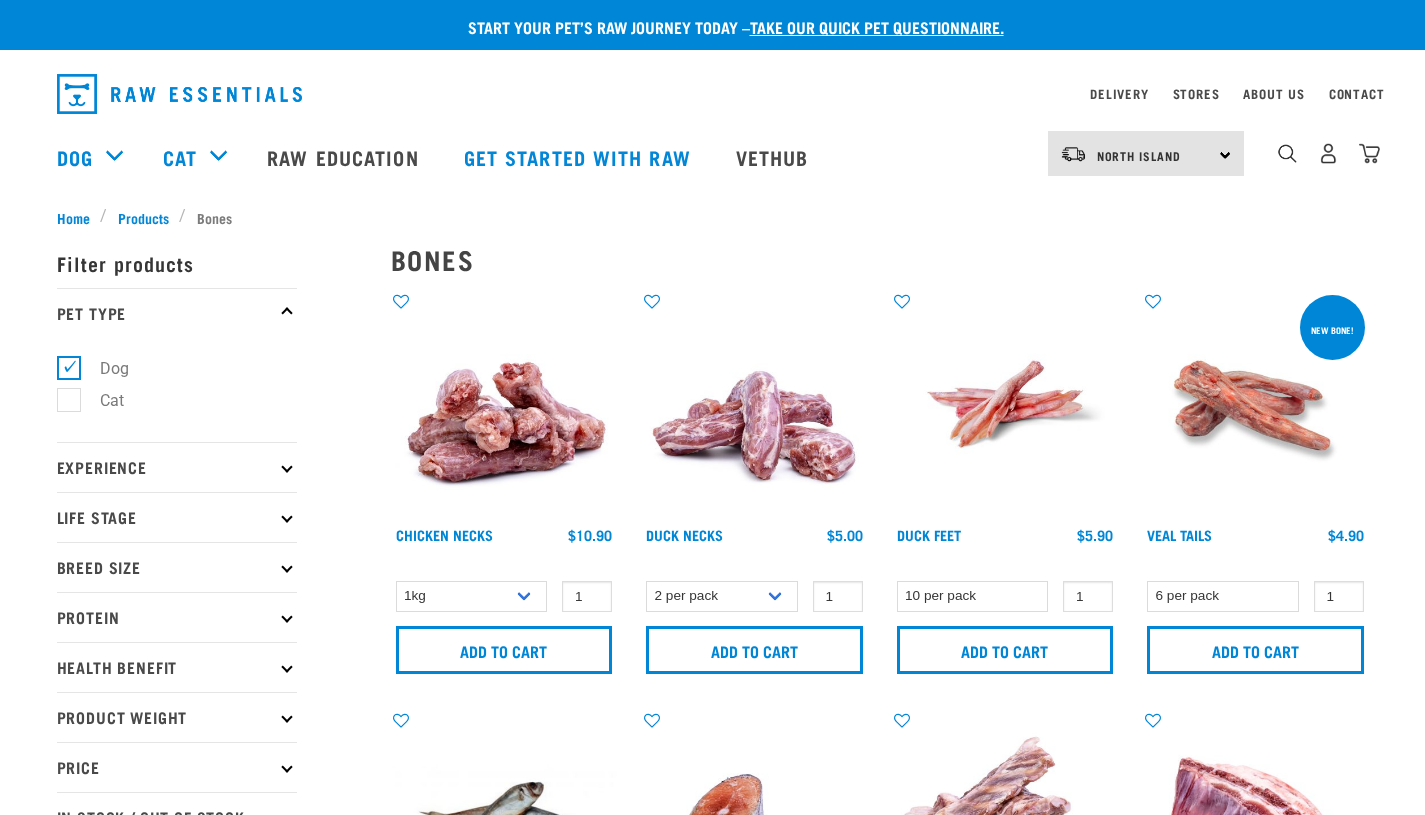 scroll, scrollTop: 0, scrollLeft: 0, axis: both 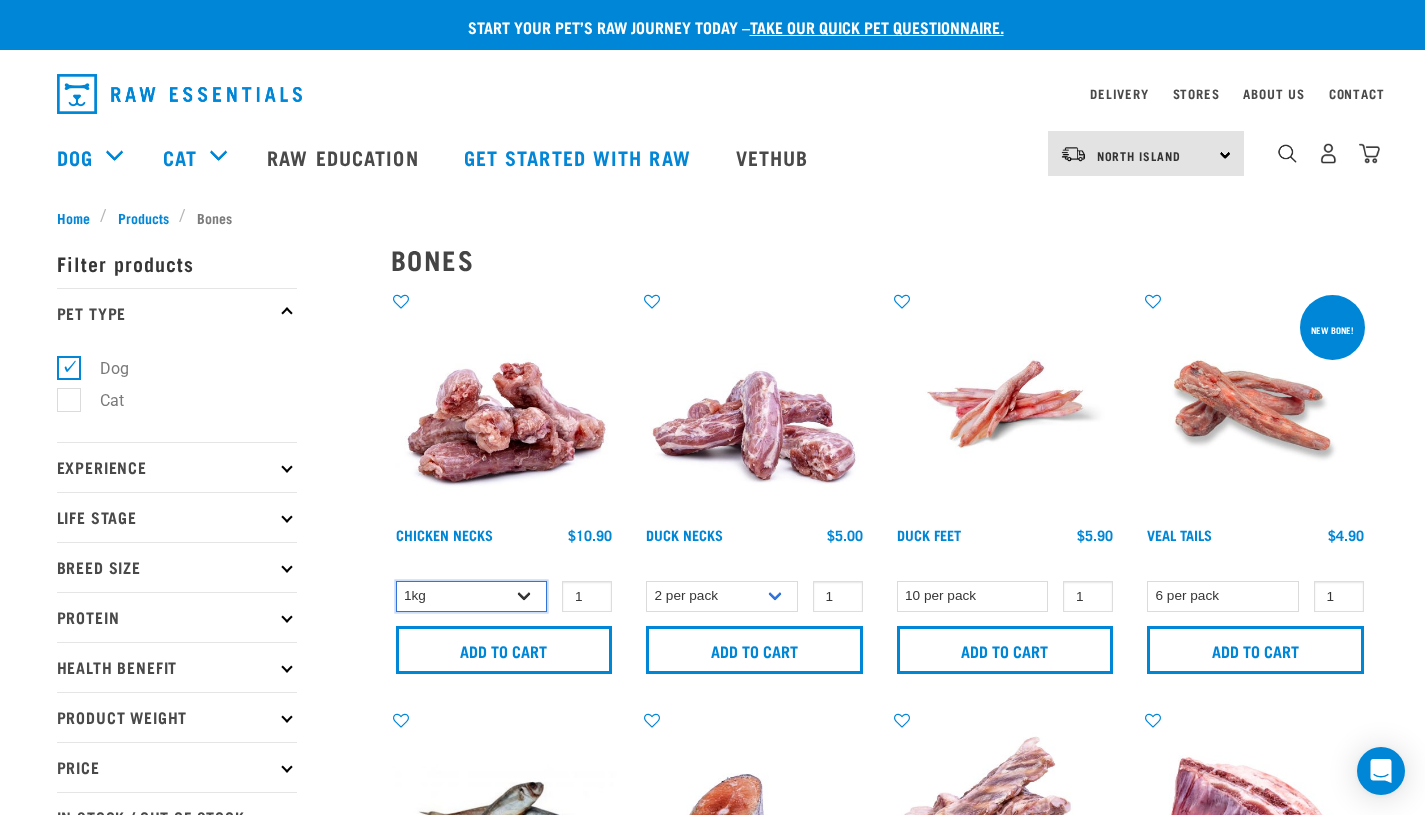 click on "1kg
2kg" at bounding box center [472, 596] 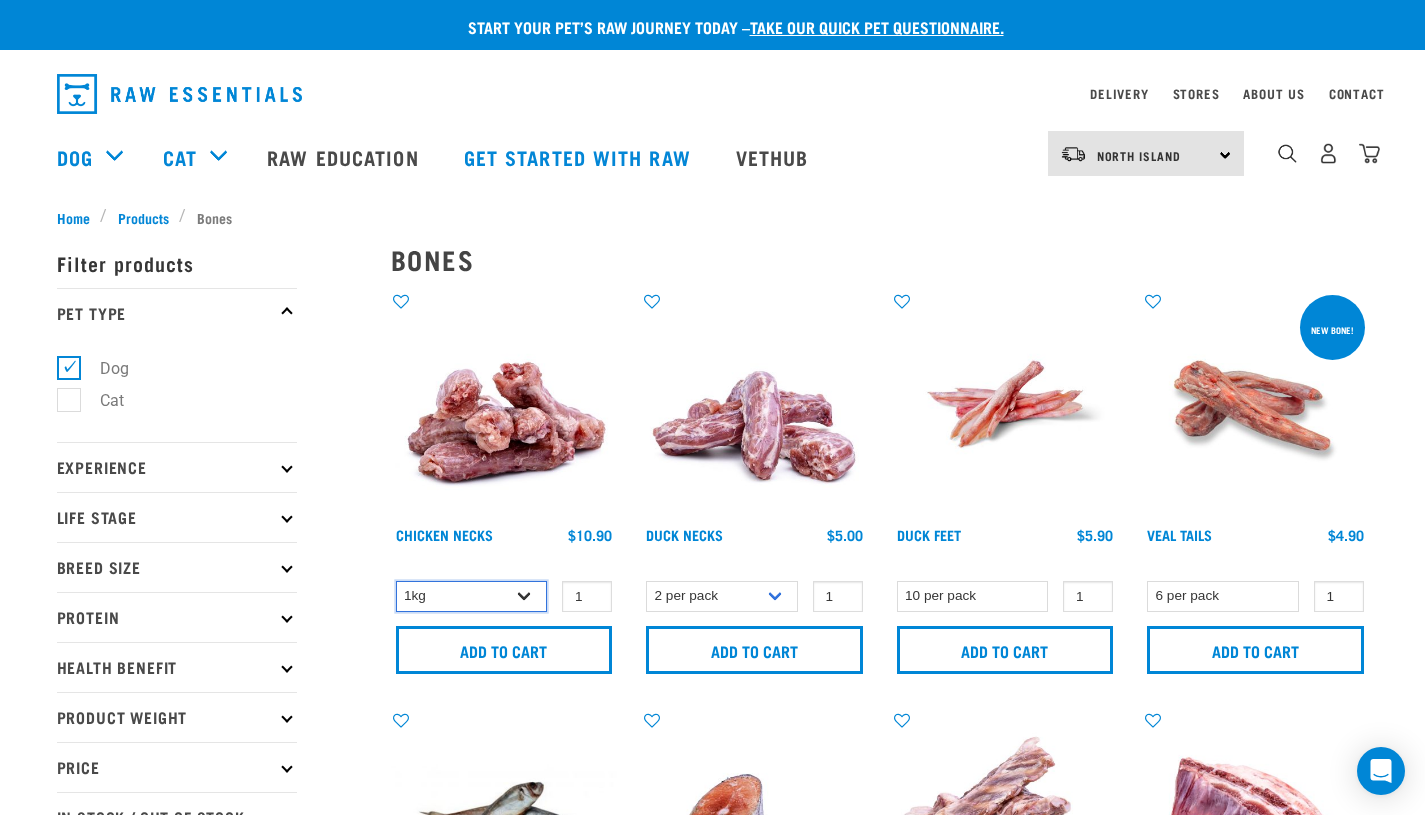 select on "7342" 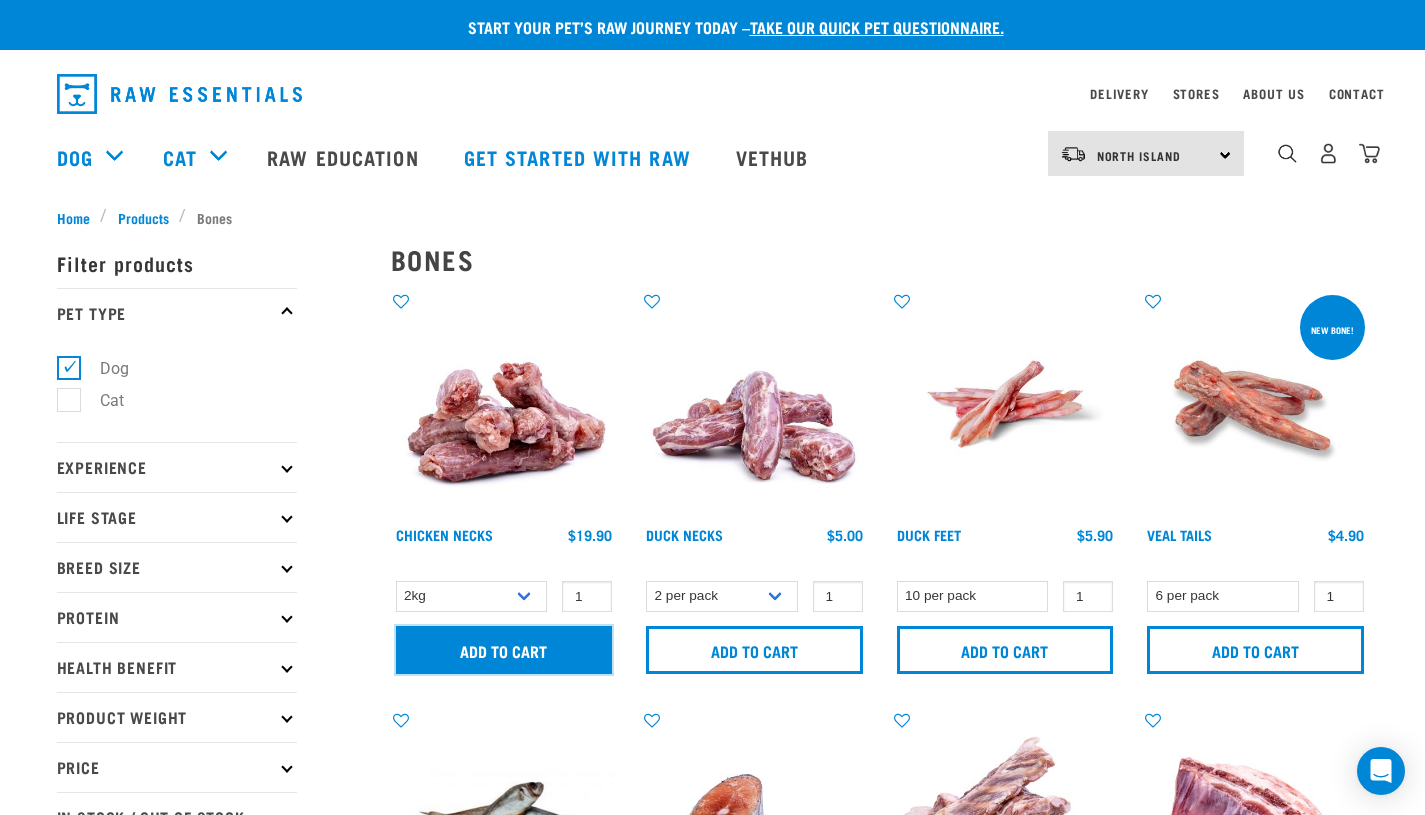 click on "Add to cart" at bounding box center [504, 650] 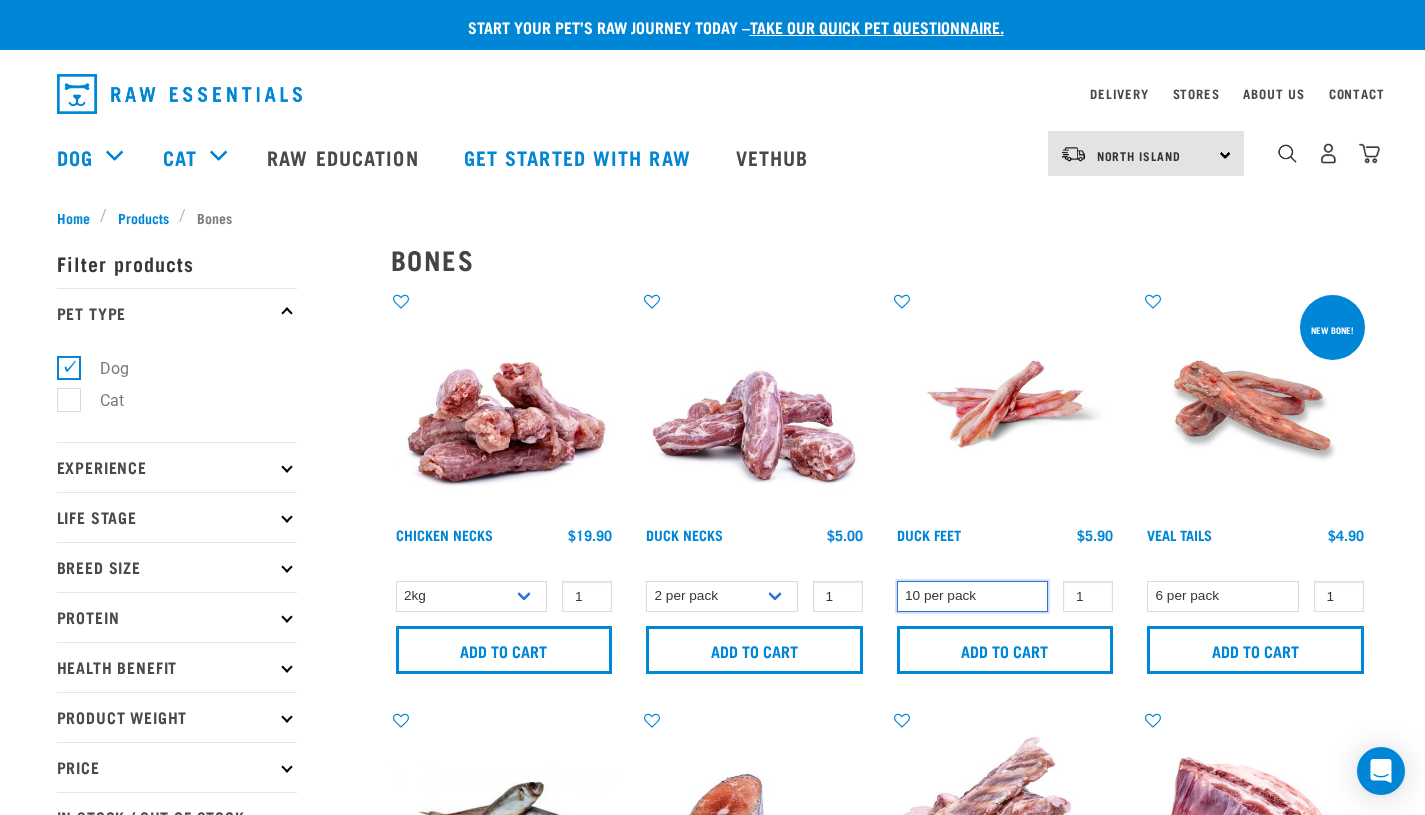 click on "10 per pack" at bounding box center [973, 596] 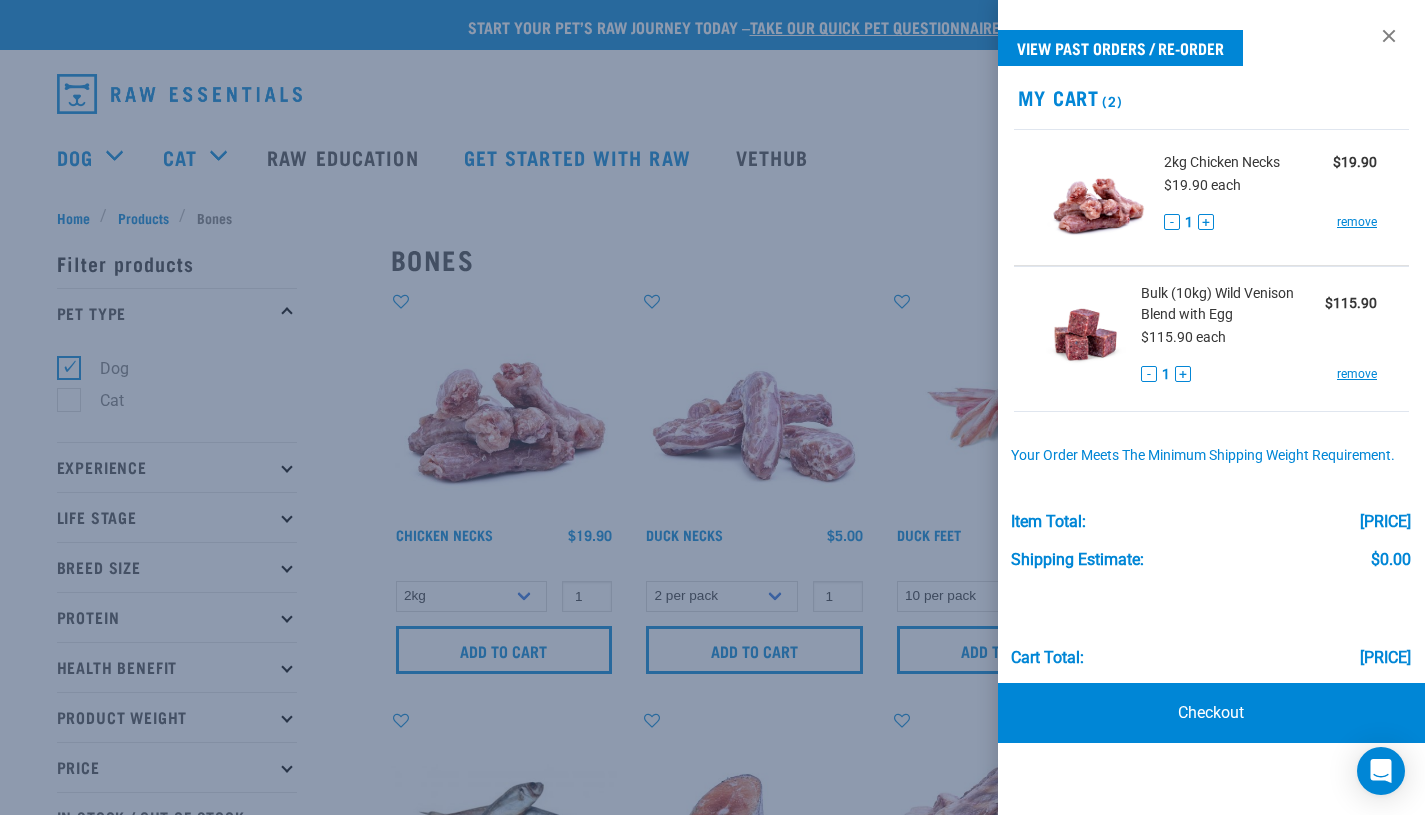 click at bounding box center (712, 407) 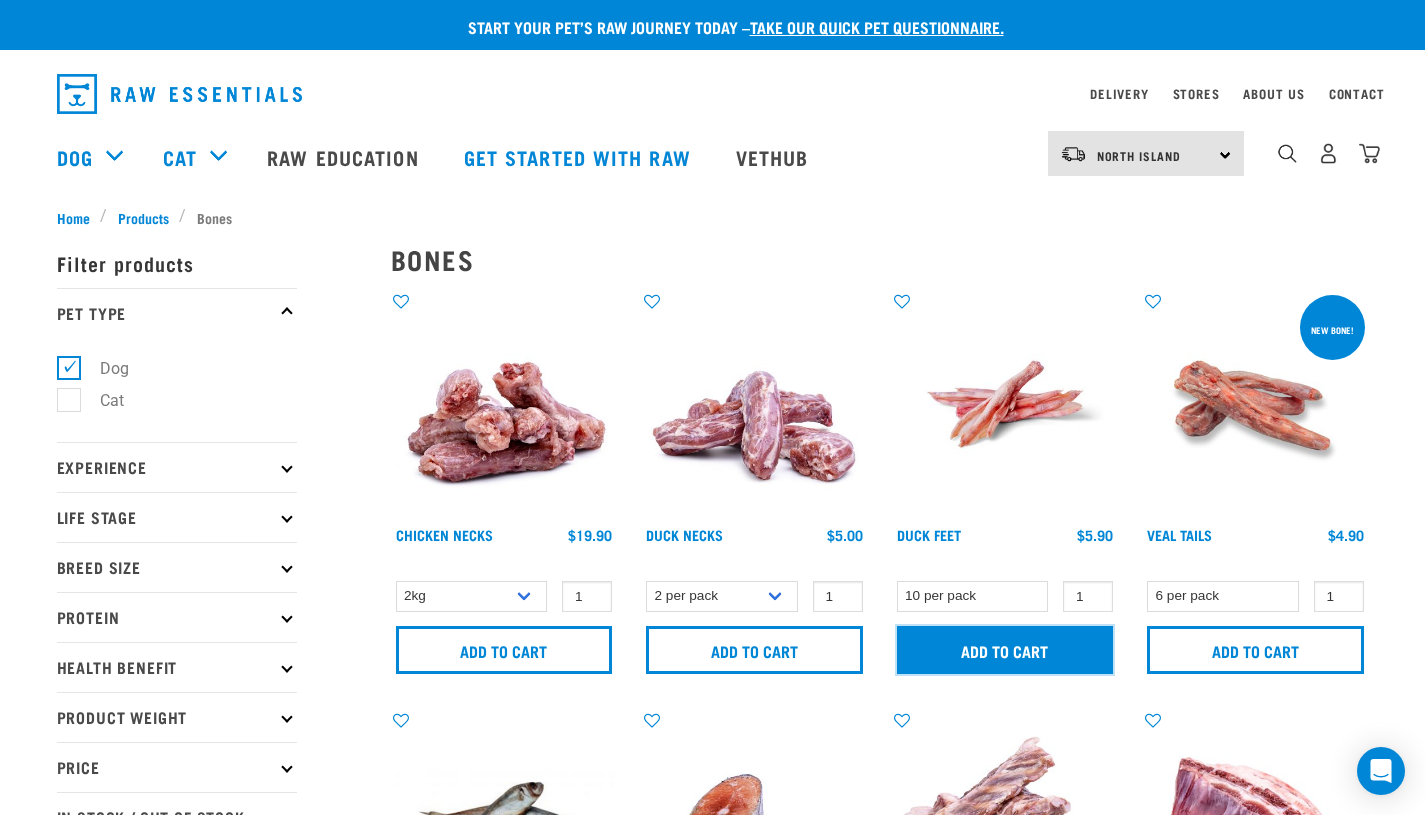 click on "Add to cart" at bounding box center [1005, 650] 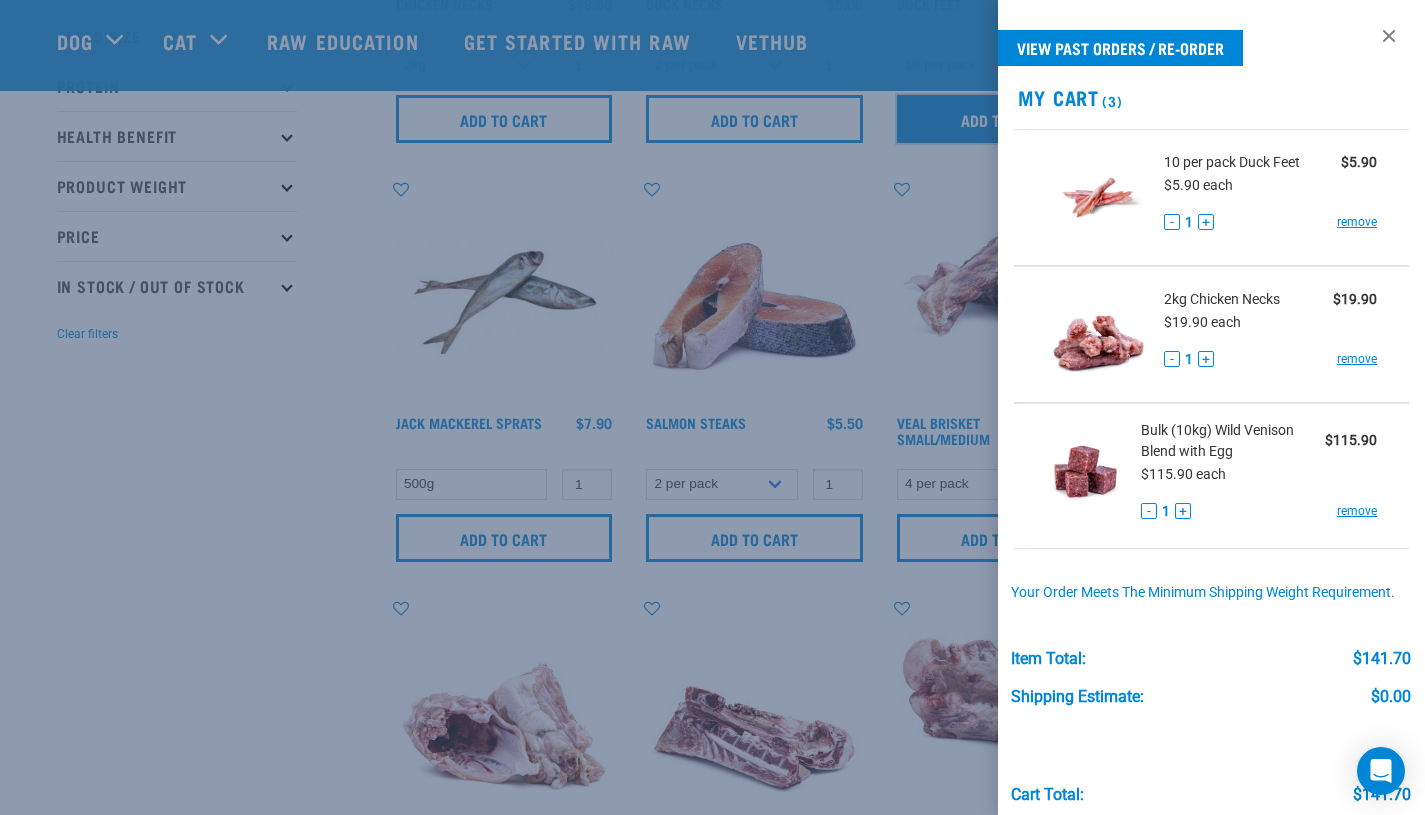 scroll, scrollTop: 414, scrollLeft: 0, axis: vertical 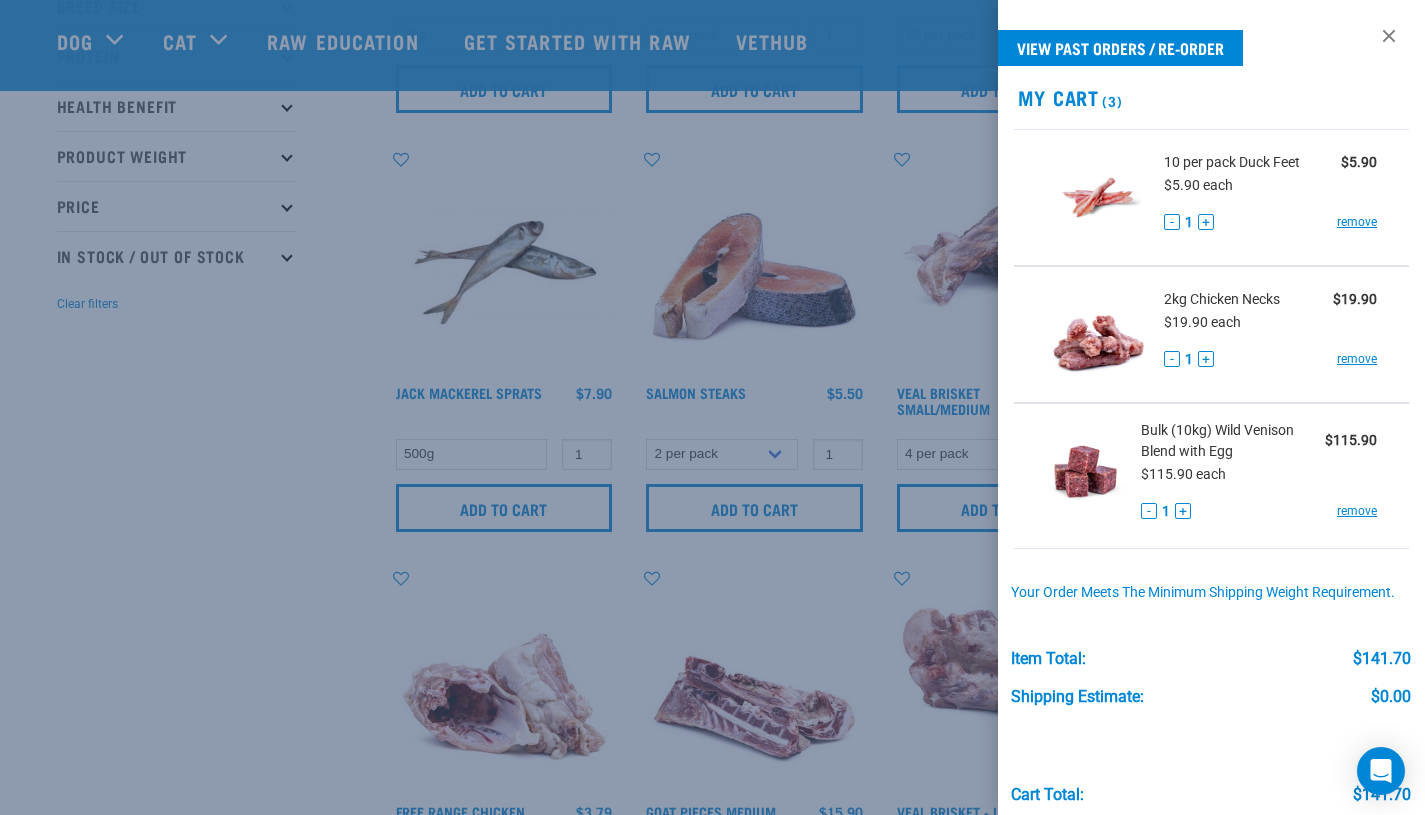 click at bounding box center (712, 407) 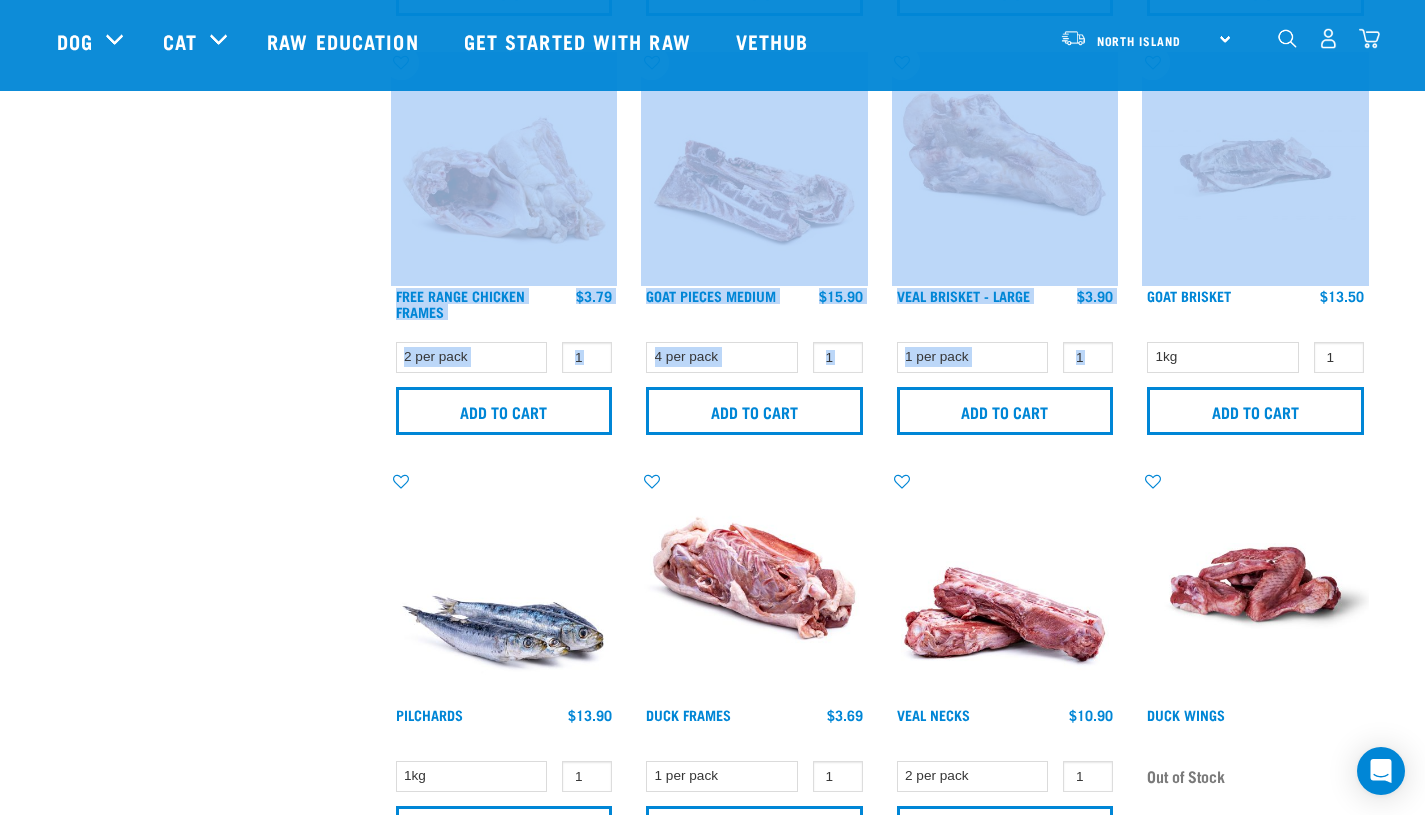 scroll, scrollTop: 1001, scrollLeft: 0, axis: vertical 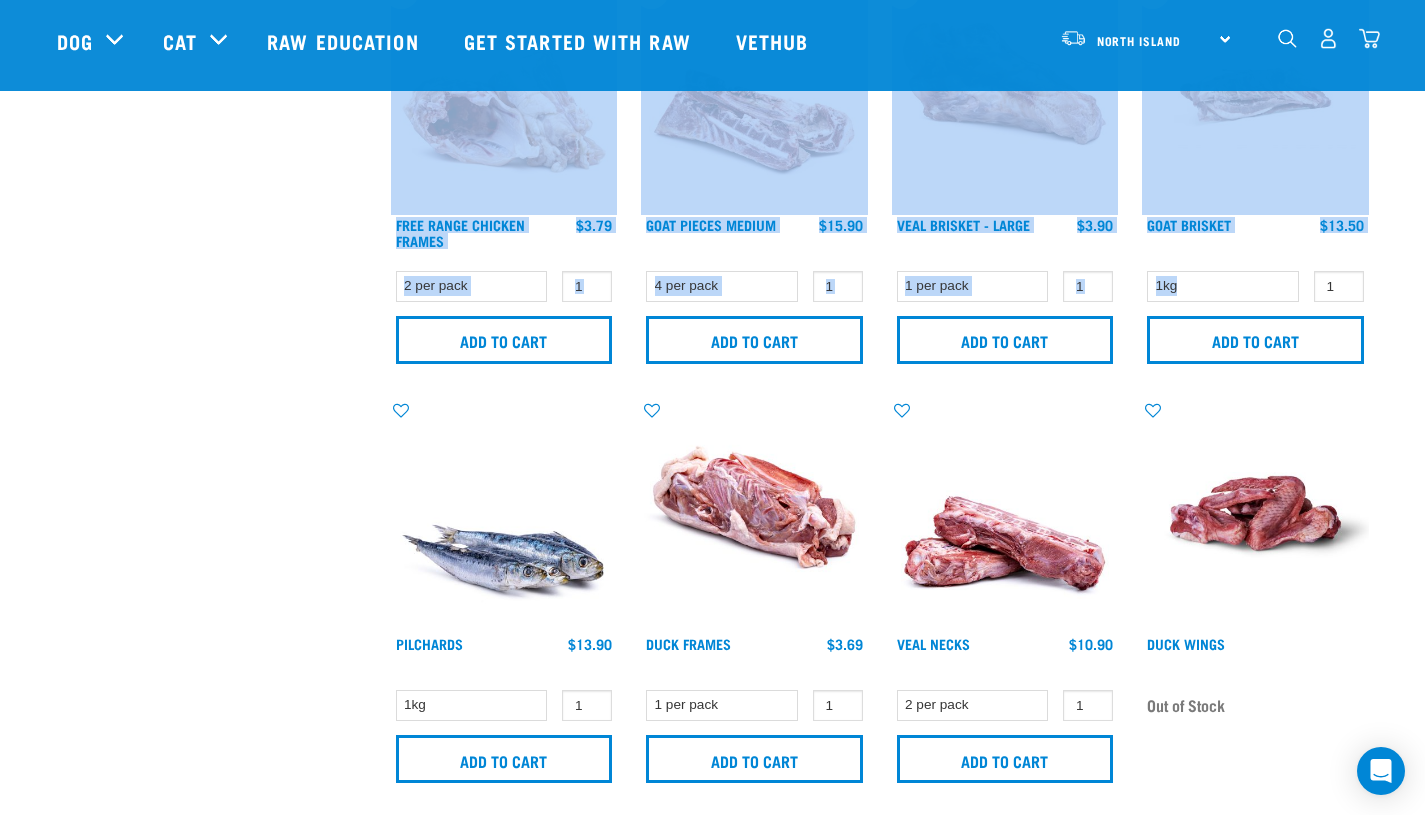 drag, startPoint x: 1438, startPoint y: 185, endPoint x: 1439, endPoint y: 291, distance: 106.004715 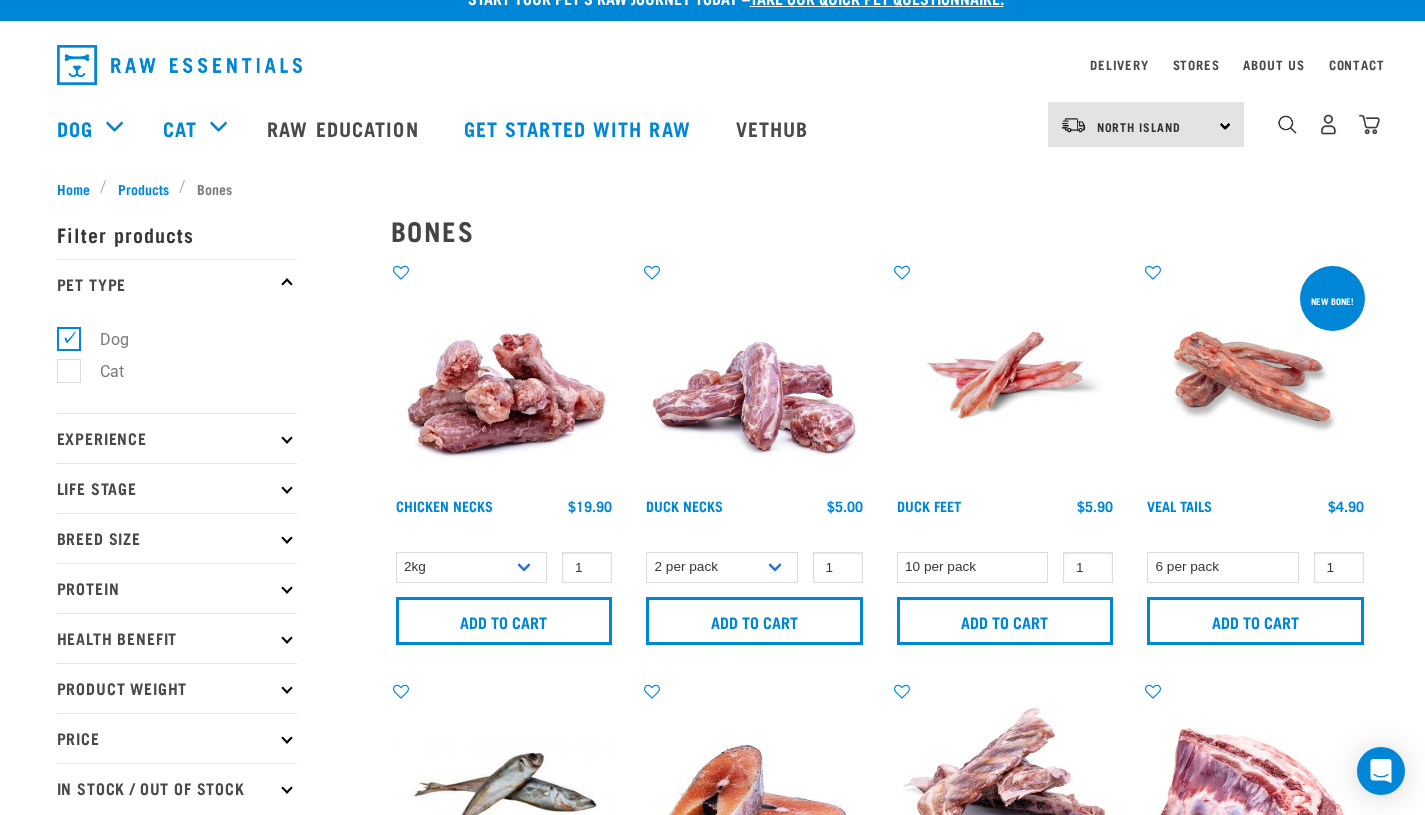 scroll, scrollTop: 0, scrollLeft: 0, axis: both 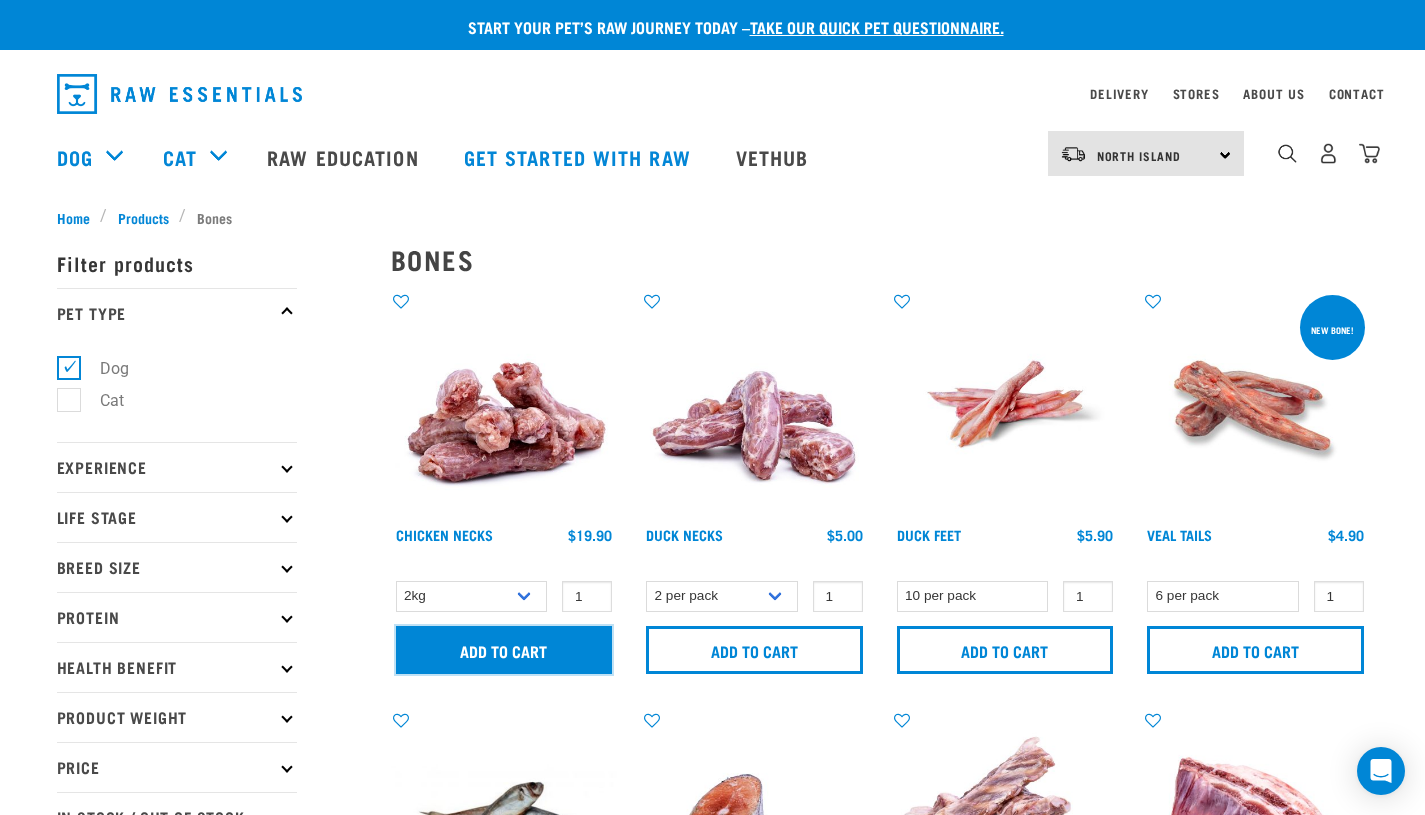 click on "Add to cart" at bounding box center [504, 650] 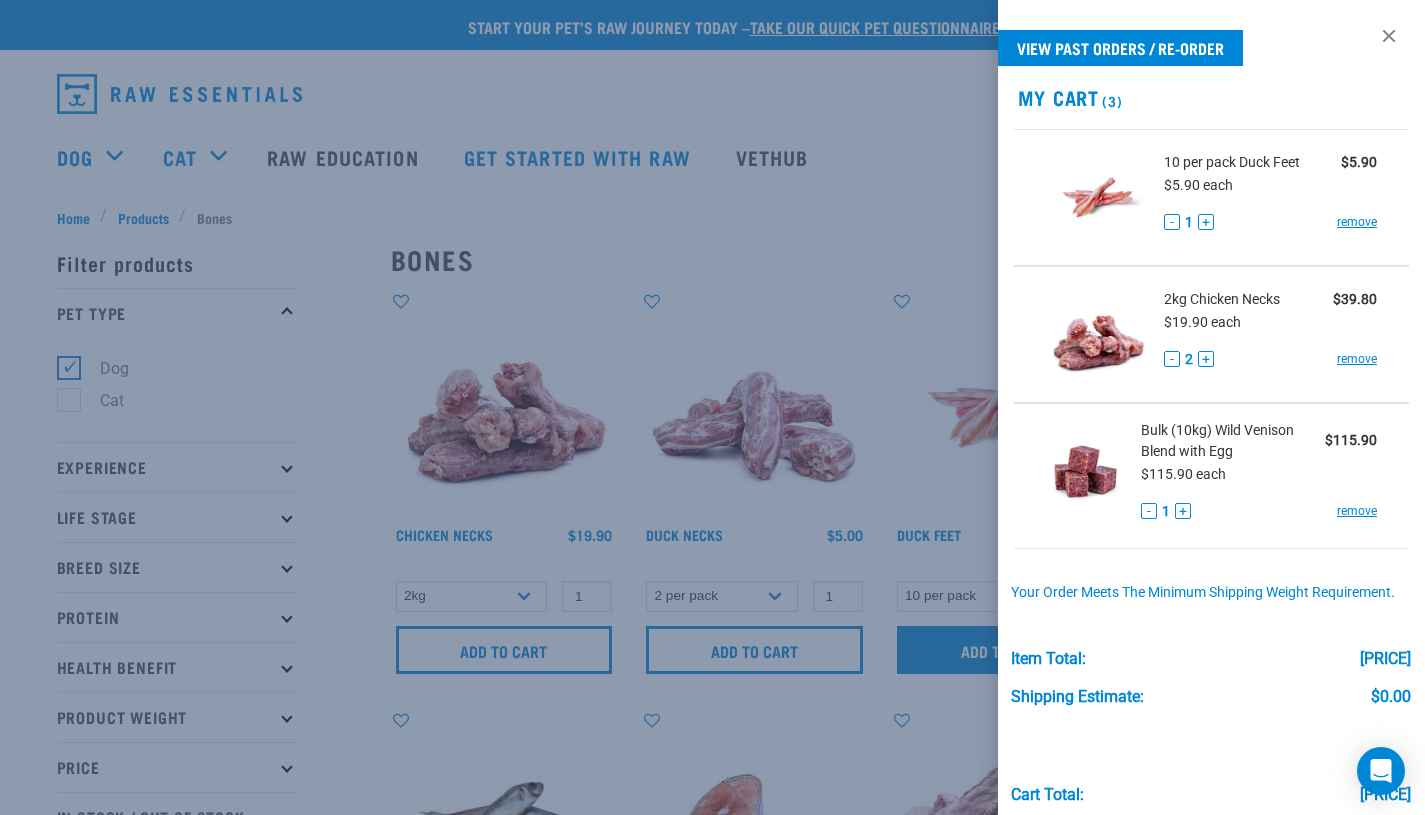 click at bounding box center [712, 407] 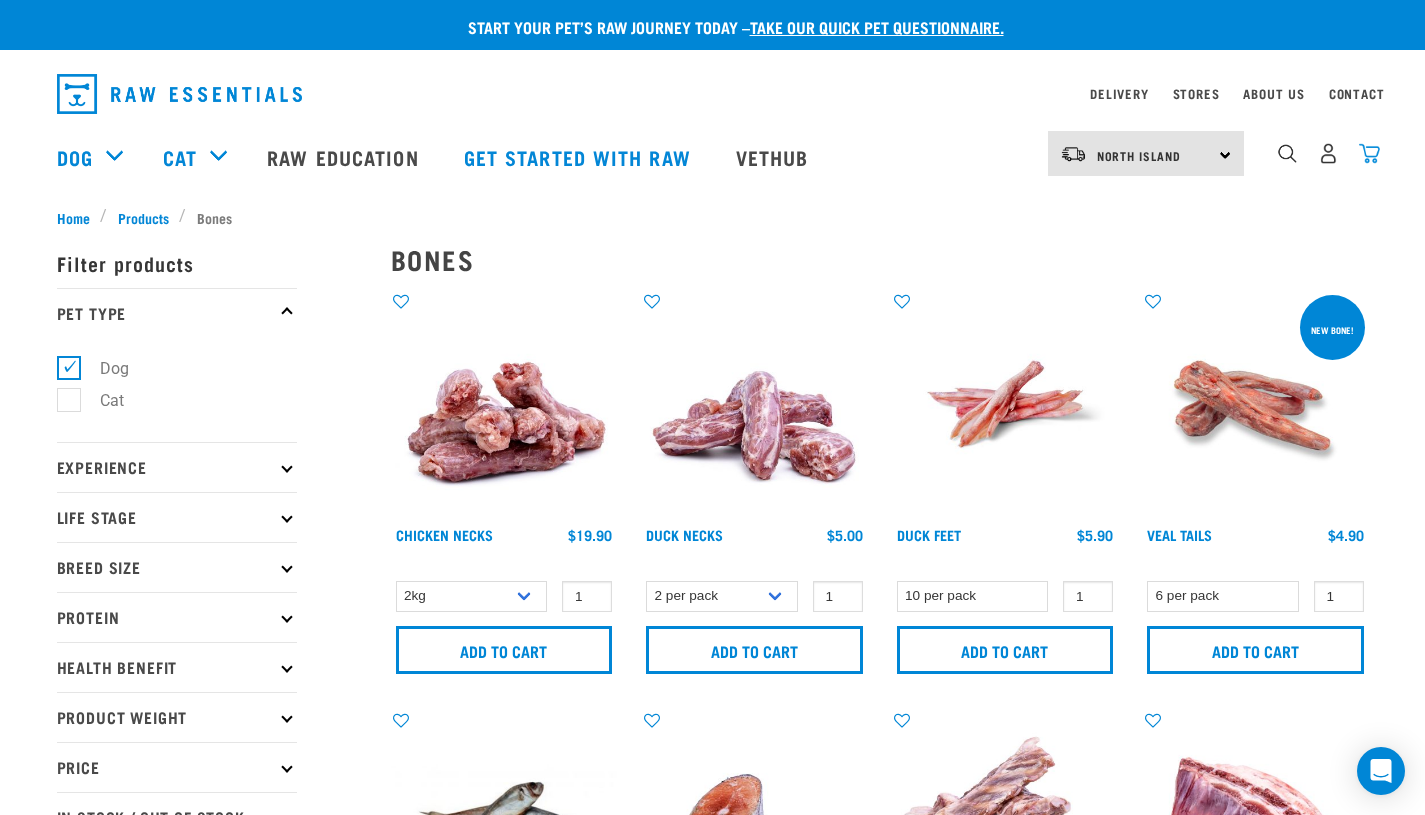 click at bounding box center (1369, 153) 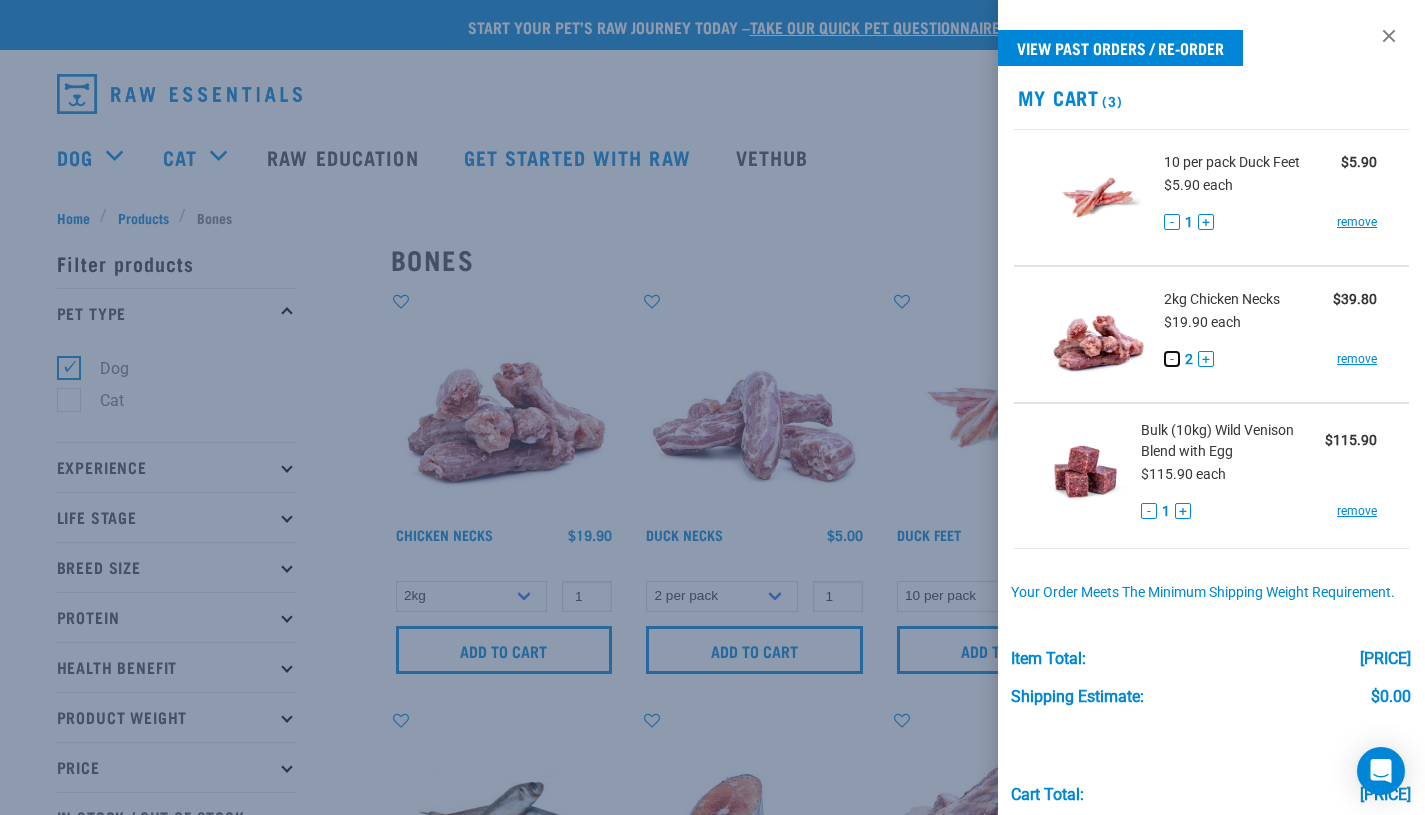 click on "-" at bounding box center (1172, 359) 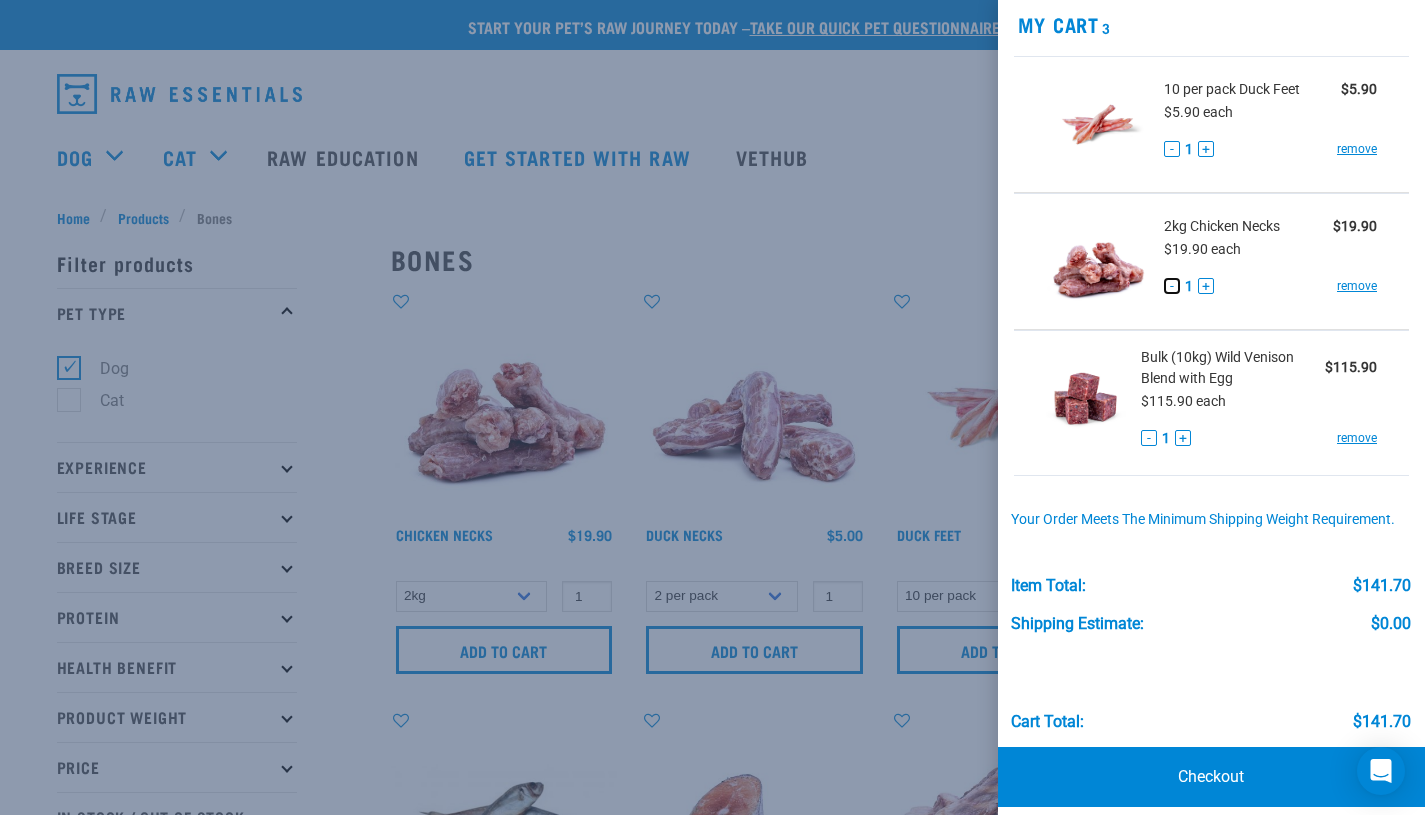 scroll, scrollTop: 105, scrollLeft: 0, axis: vertical 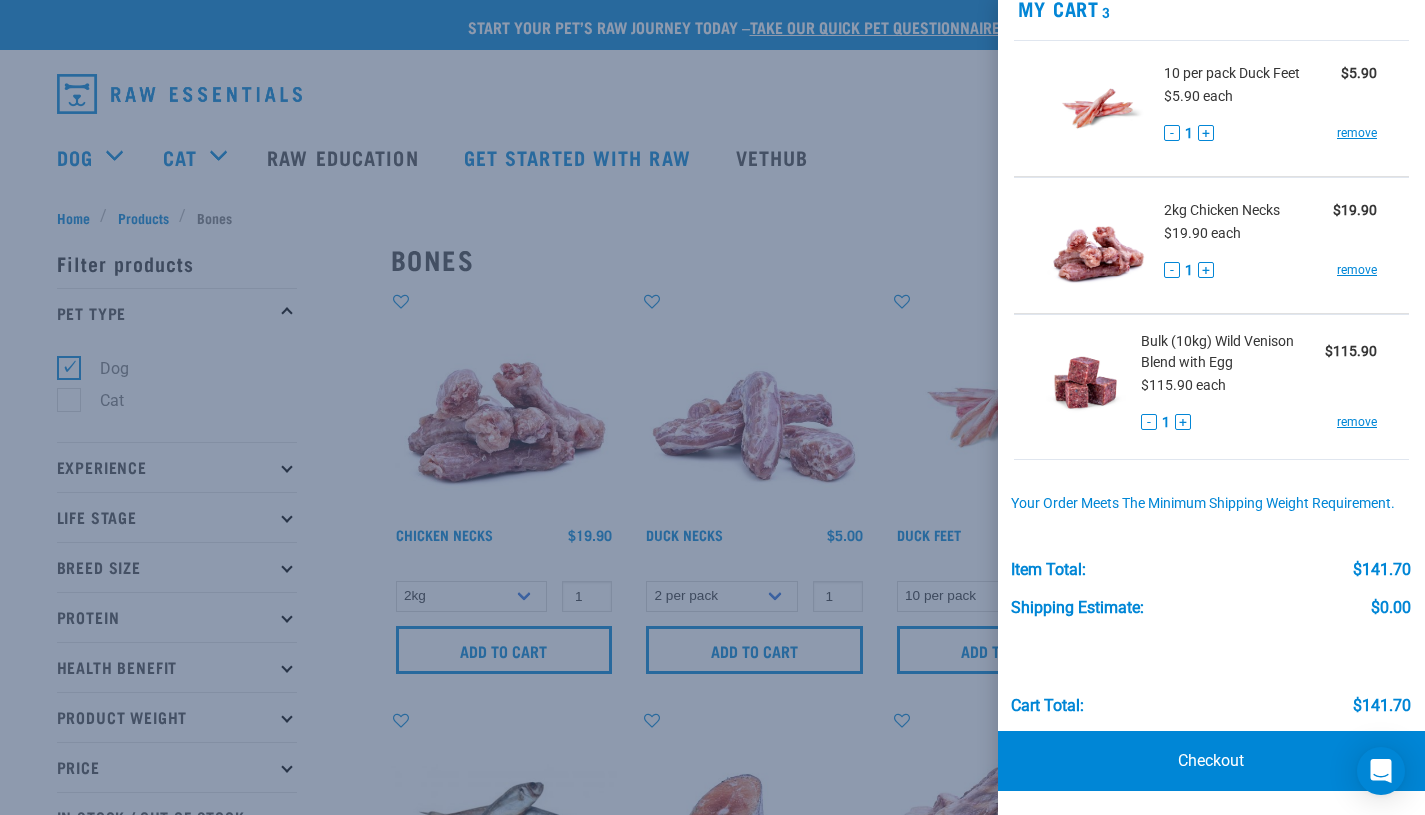 click at bounding box center [712, 407] 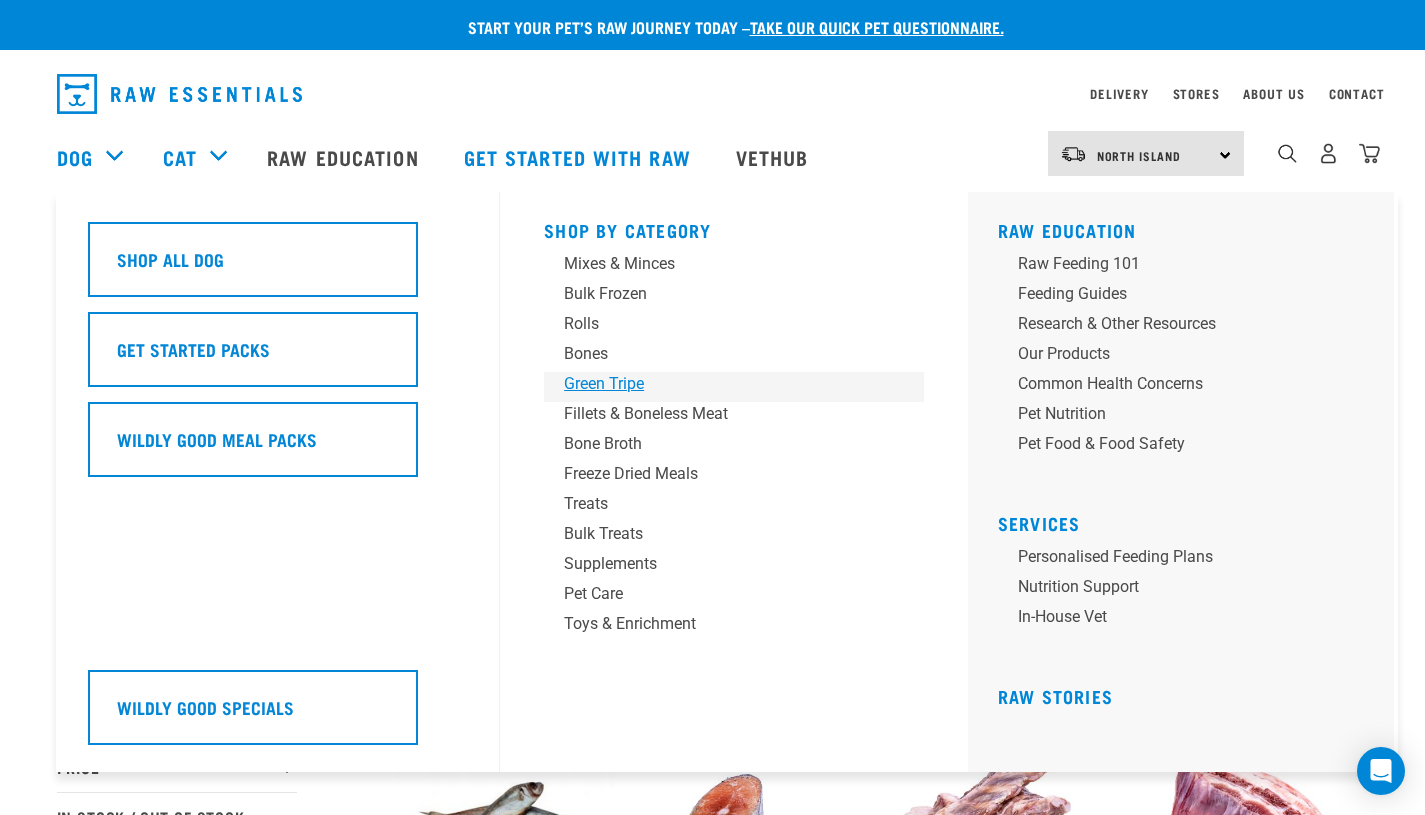 click on "Green Tripe" at bounding box center [720, 384] 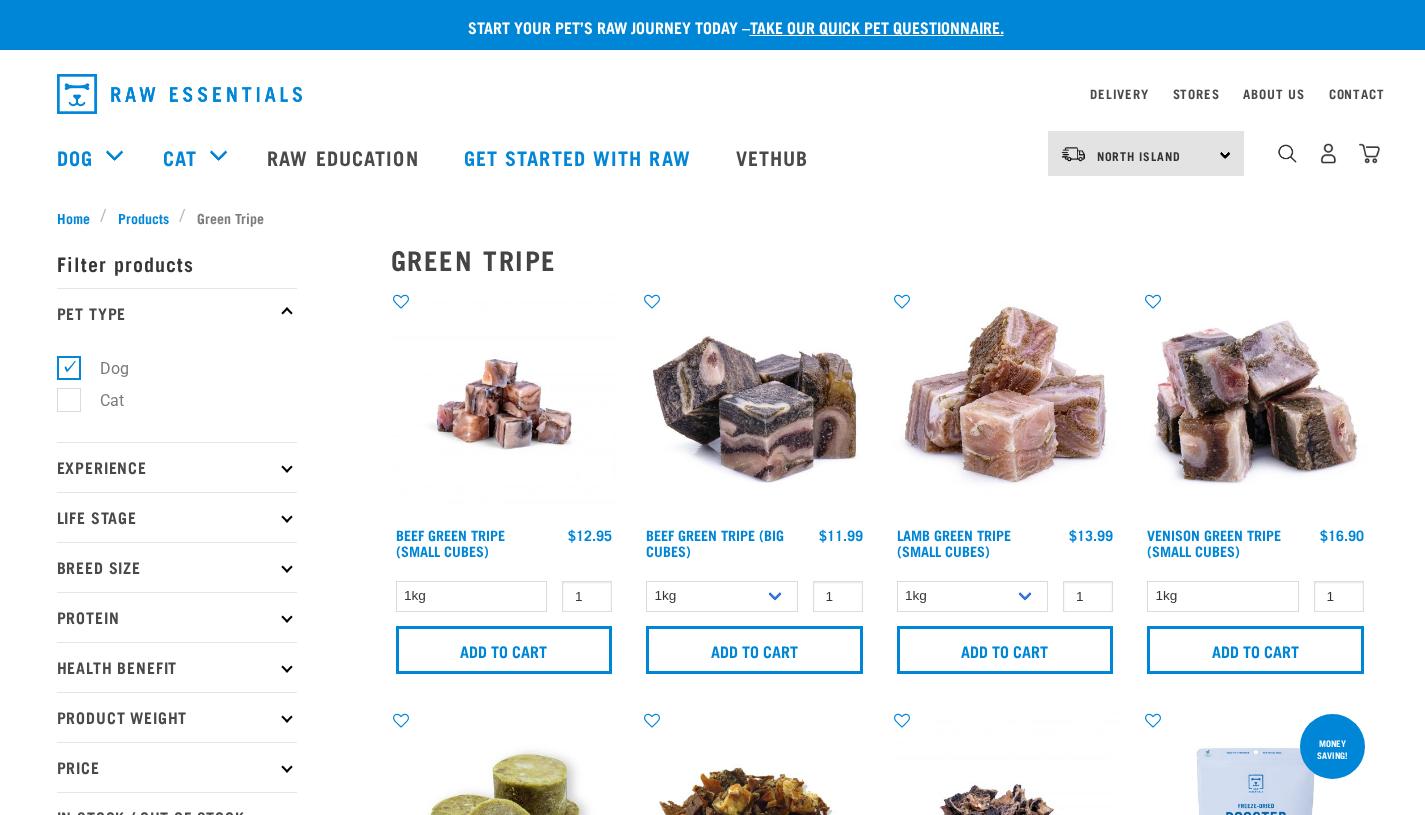 scroll, scrollTop: 0, scrollLeft: 0, axis: both 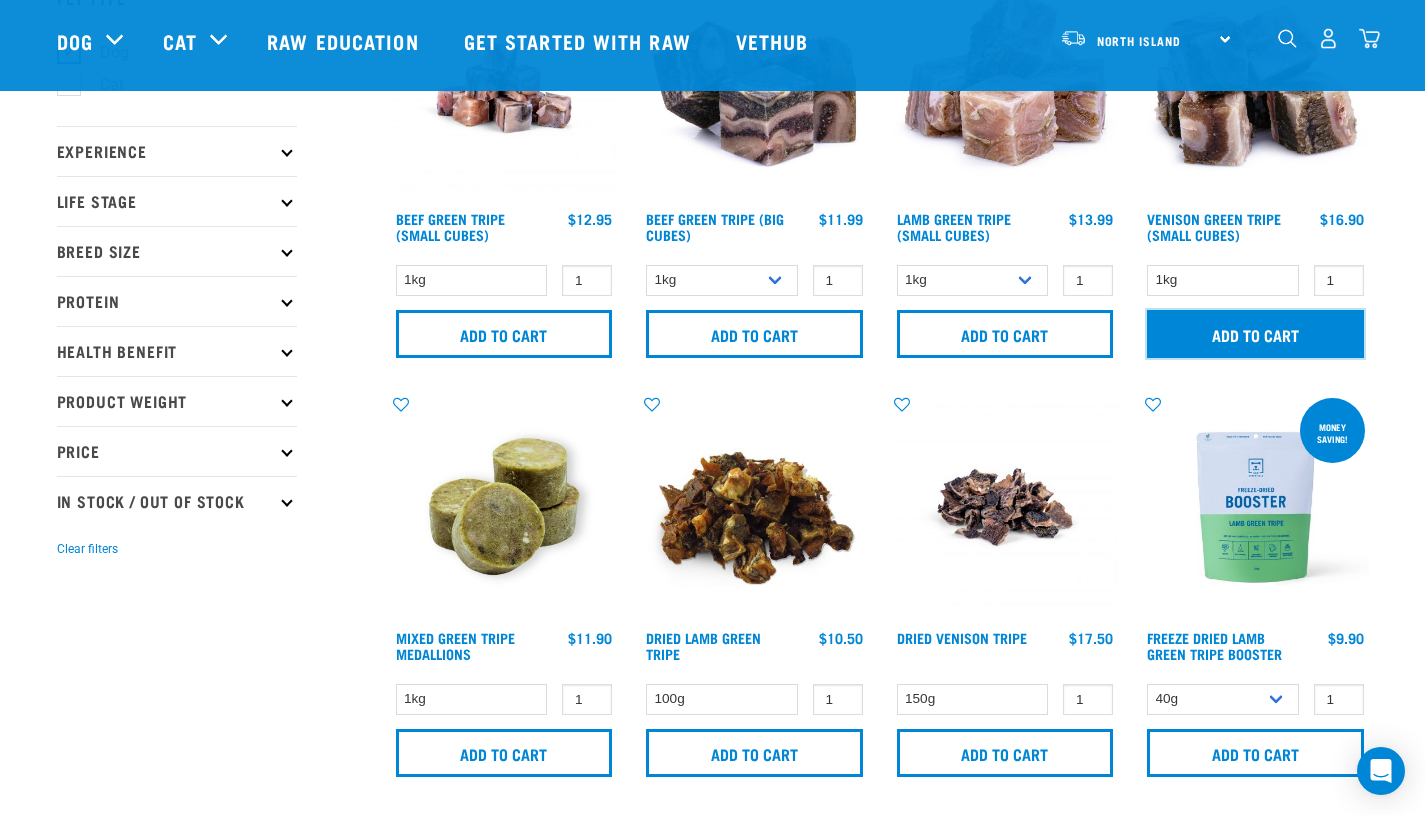 click on "Add to cart" at bounding box center [1255, 334] 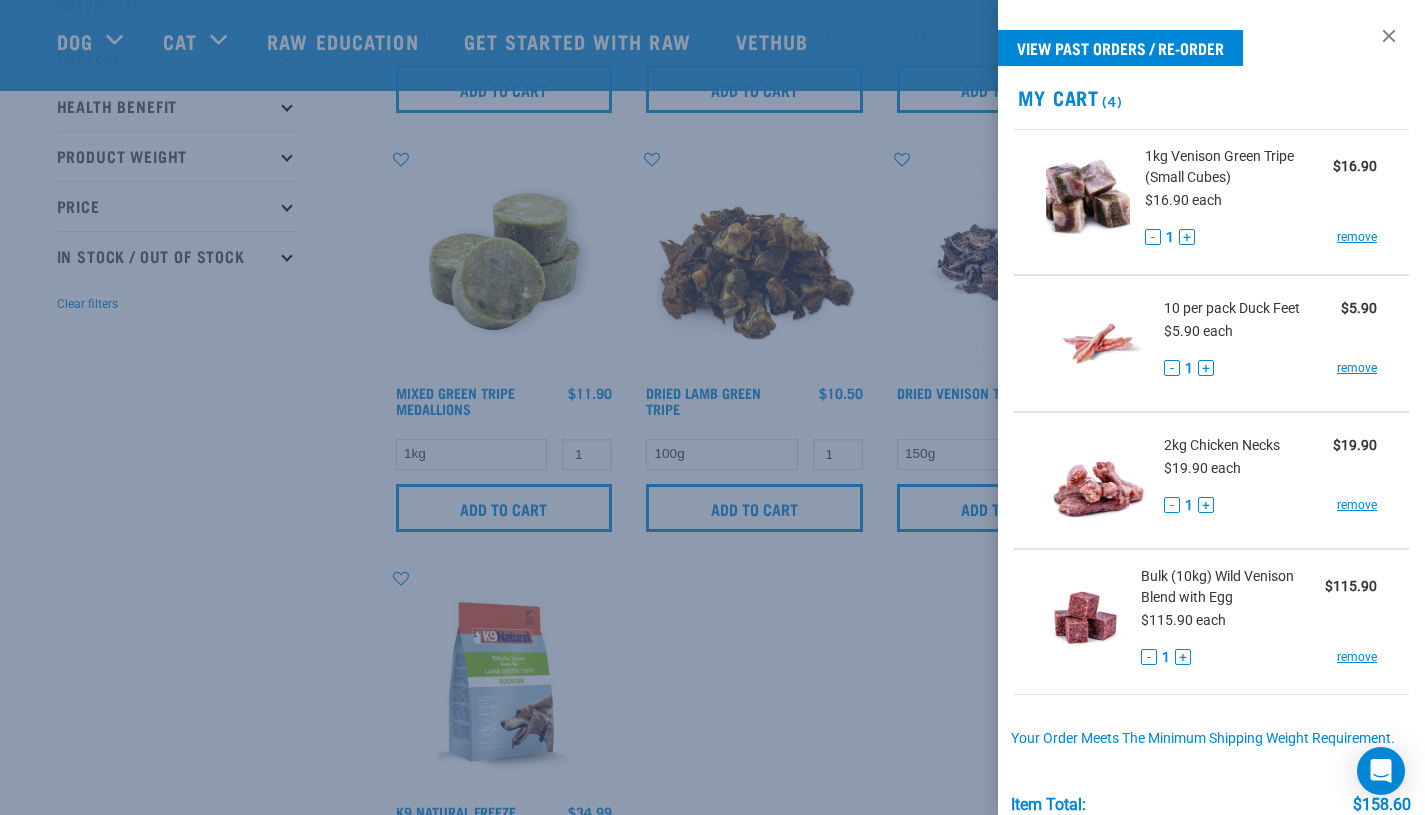 scroll, scrollTop: 417, scrollLeft: 0, axis: vertical 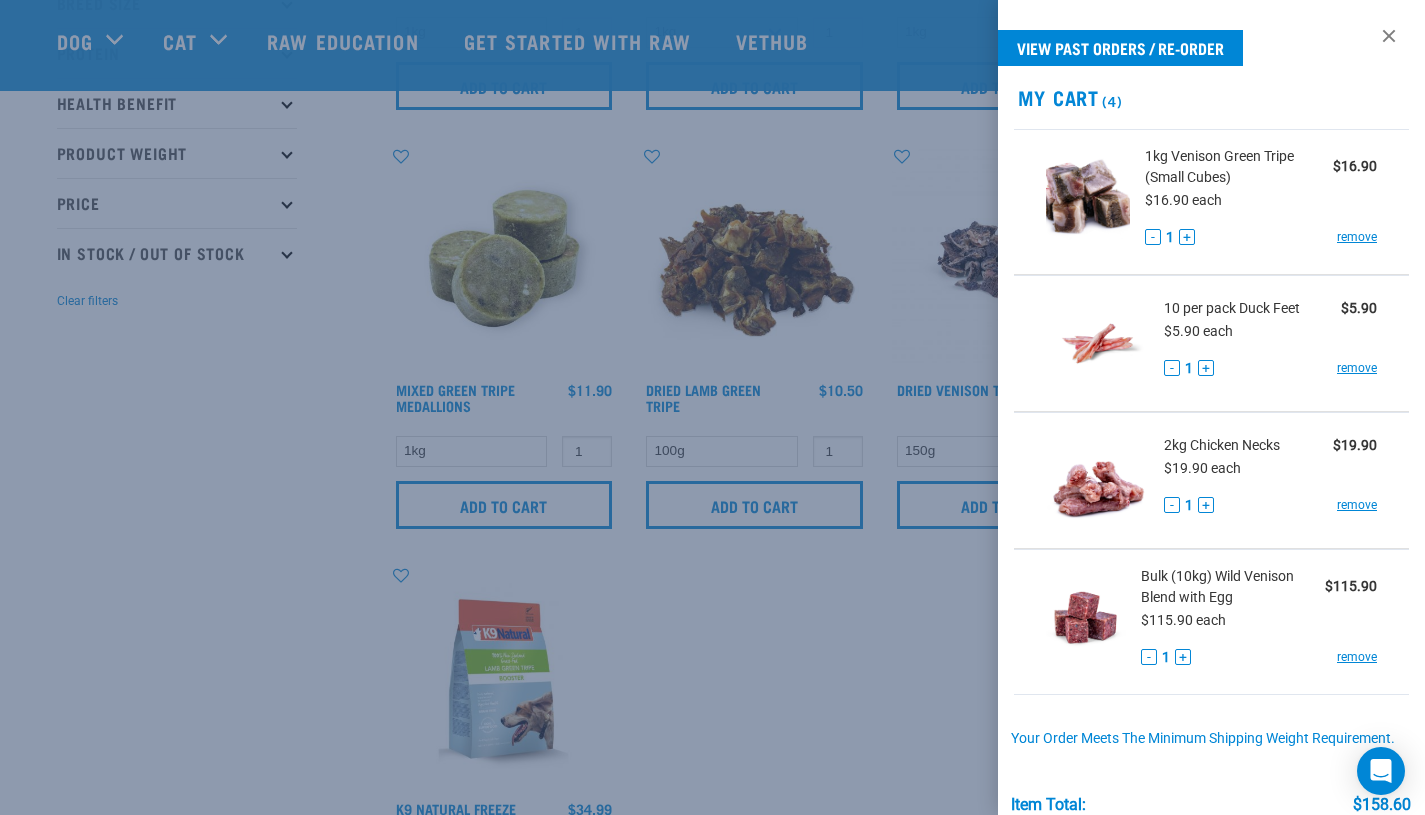click at bounding box center (712, 407) 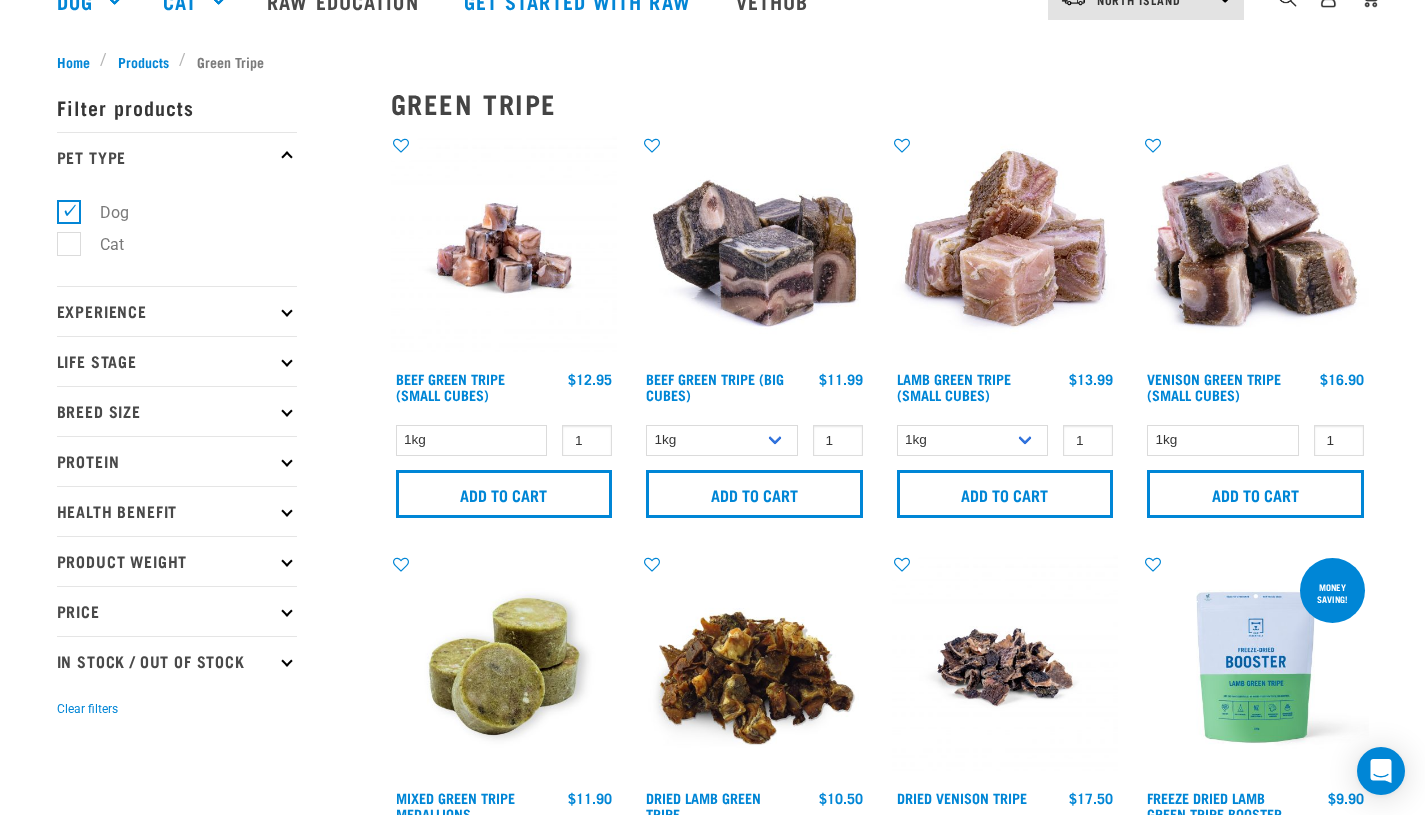 scroll, scrollTop: 0, scrollLeft: 0, axis: both 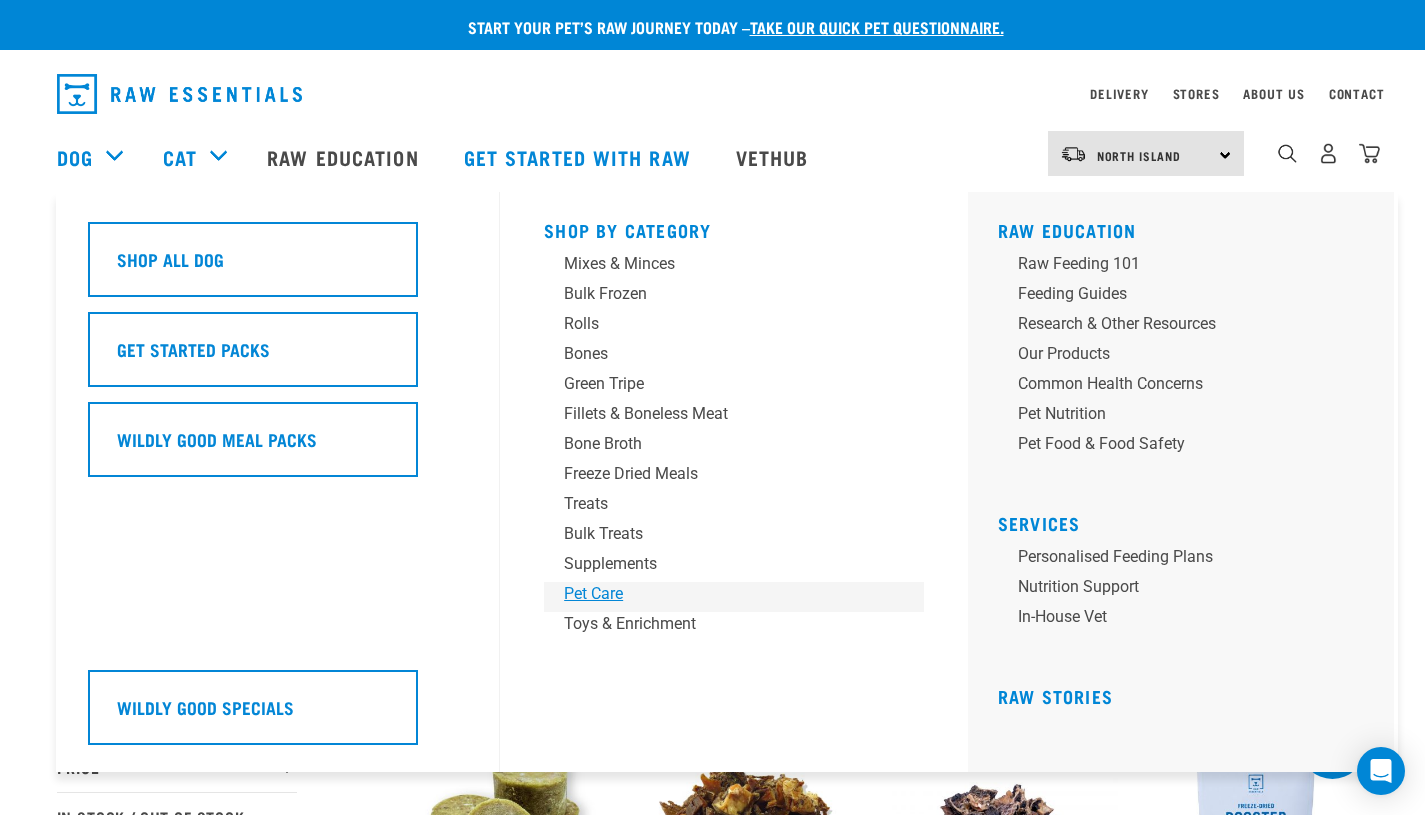 click on "Pet Care" at bounding box center (720, 594) 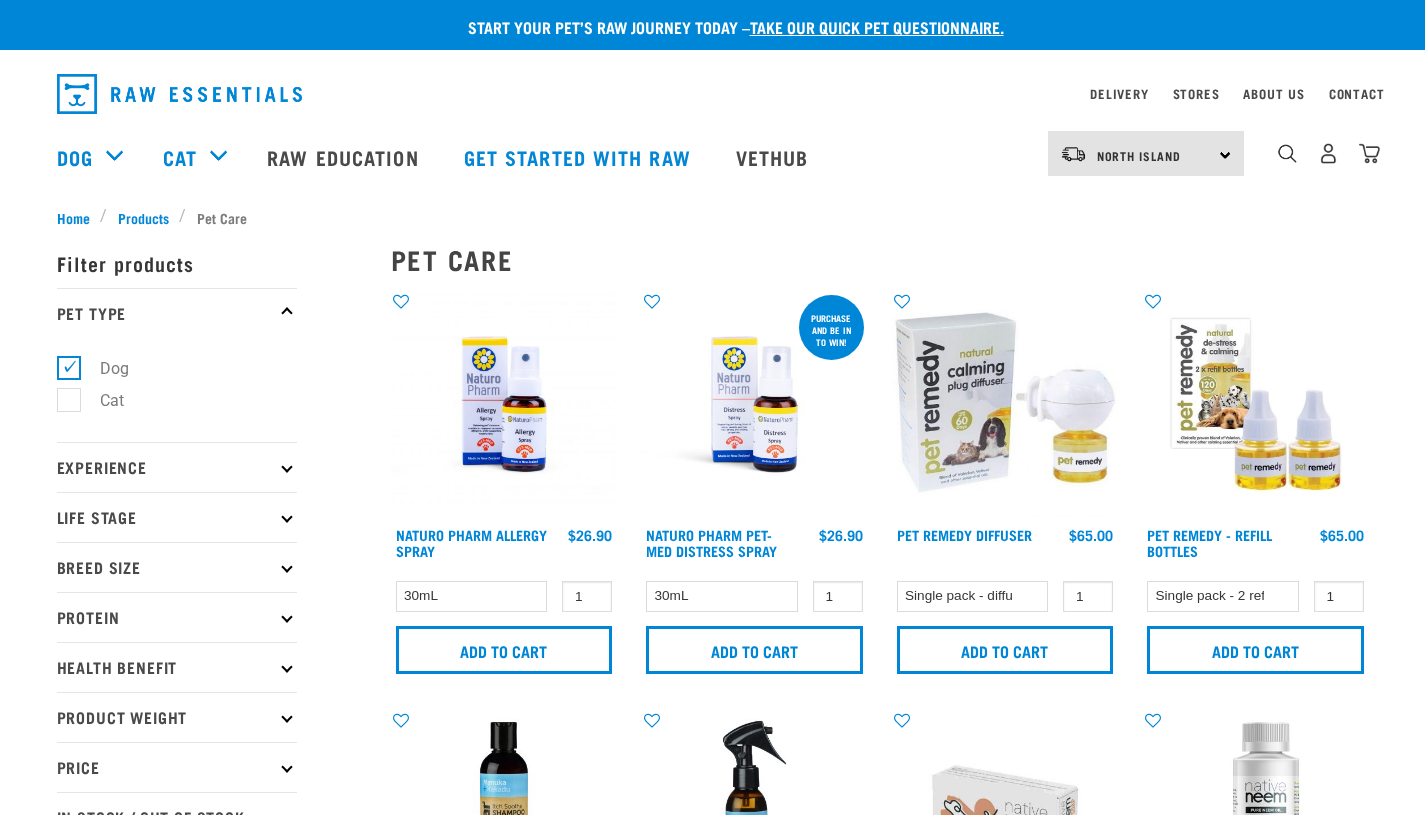 scroll, scrollTop: 0, scrollLeft: 0, axis: both 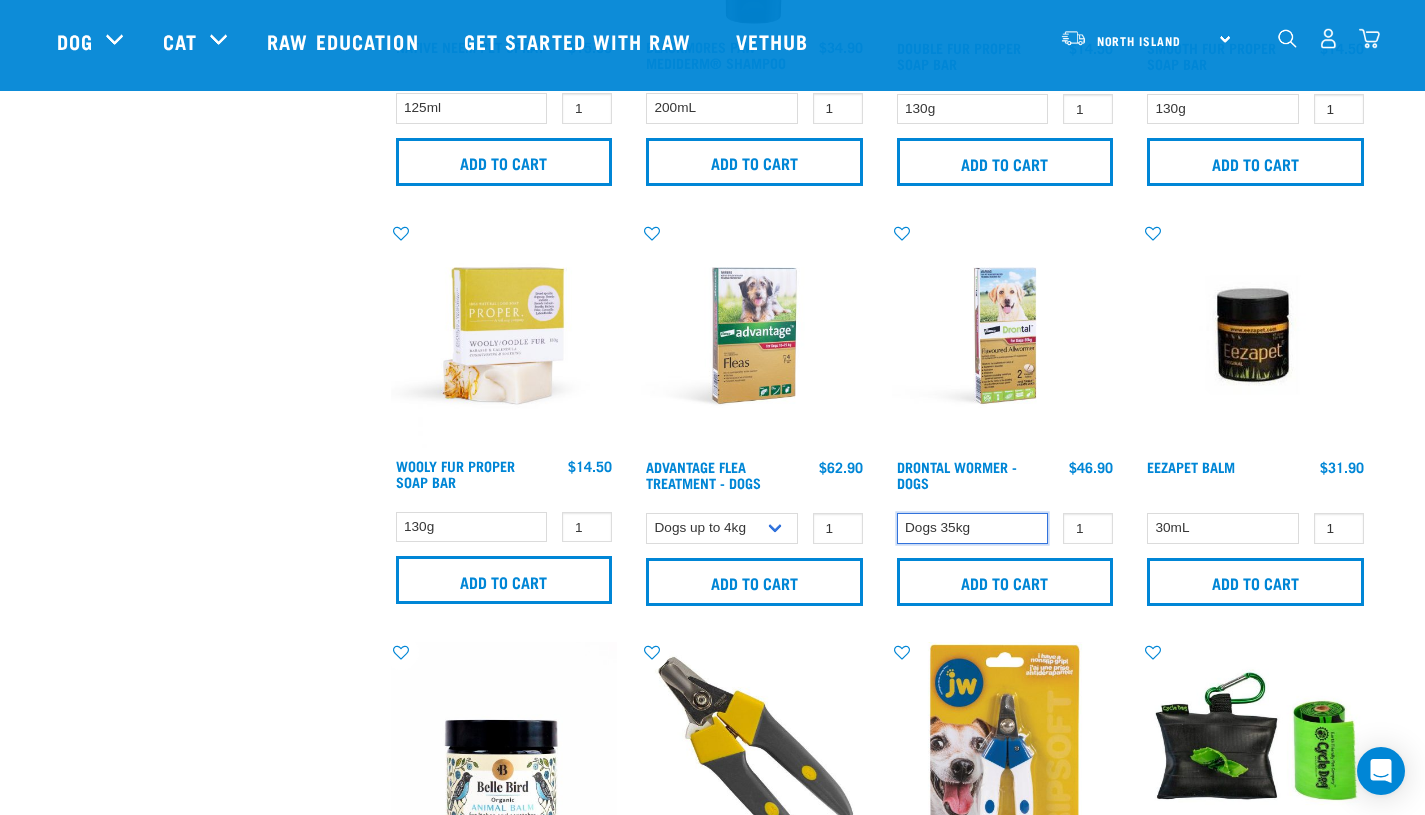 click on "Dogs 35kg" at bounding box center (973, 528) 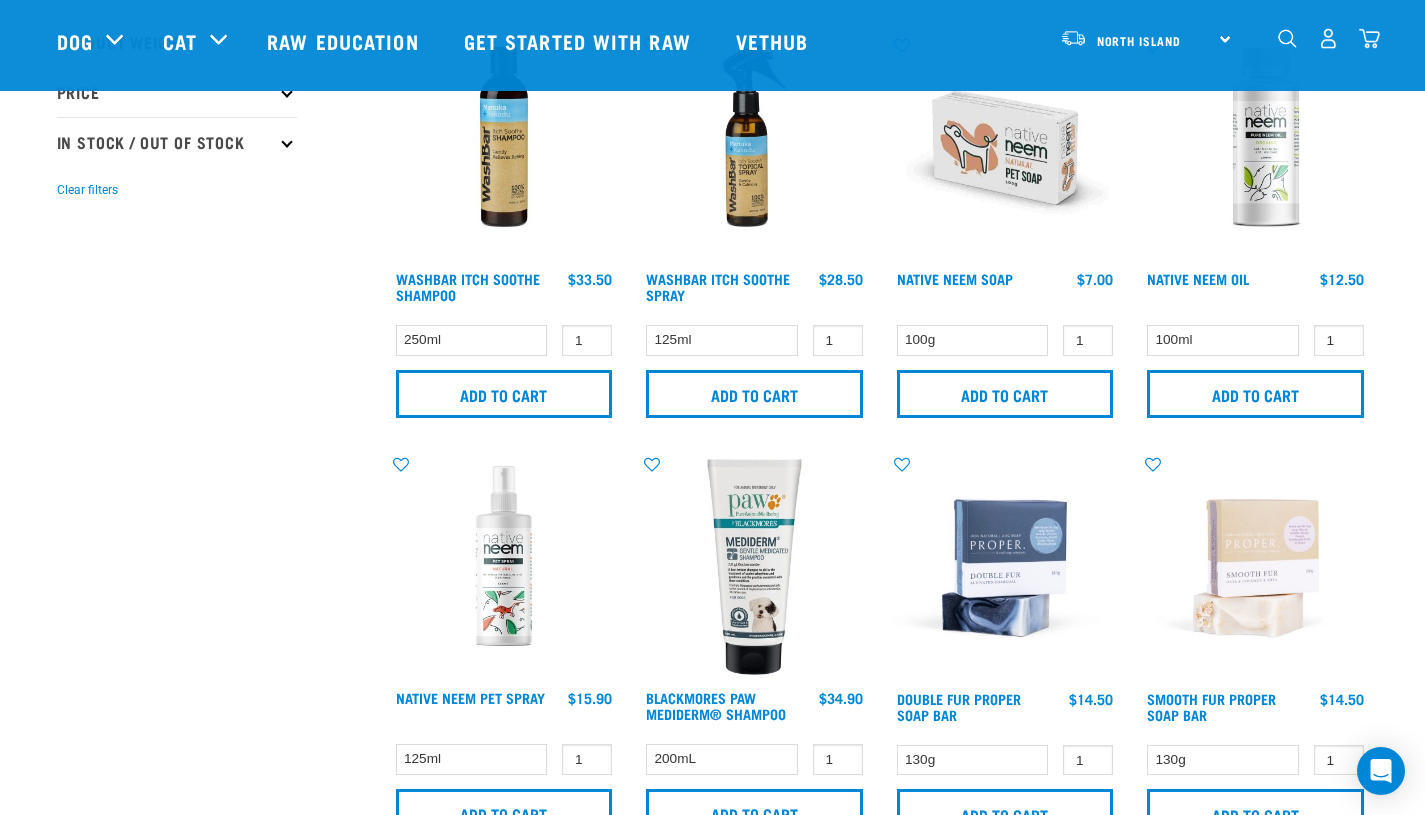 scroll, scrollTop: 421, scrollLeft: 0, axis: vertical 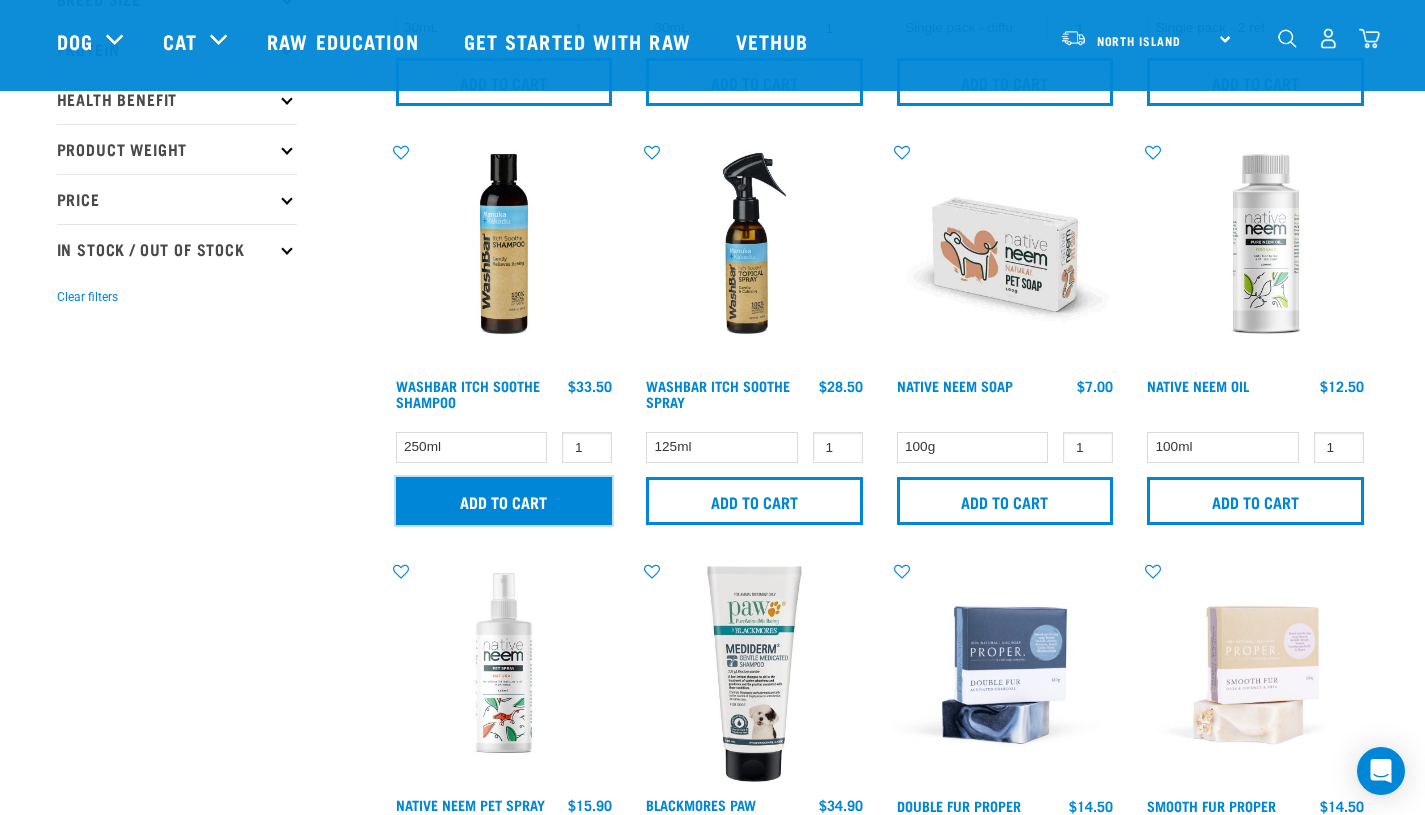 click on "Add to cart" at bounding box center (504, 501) 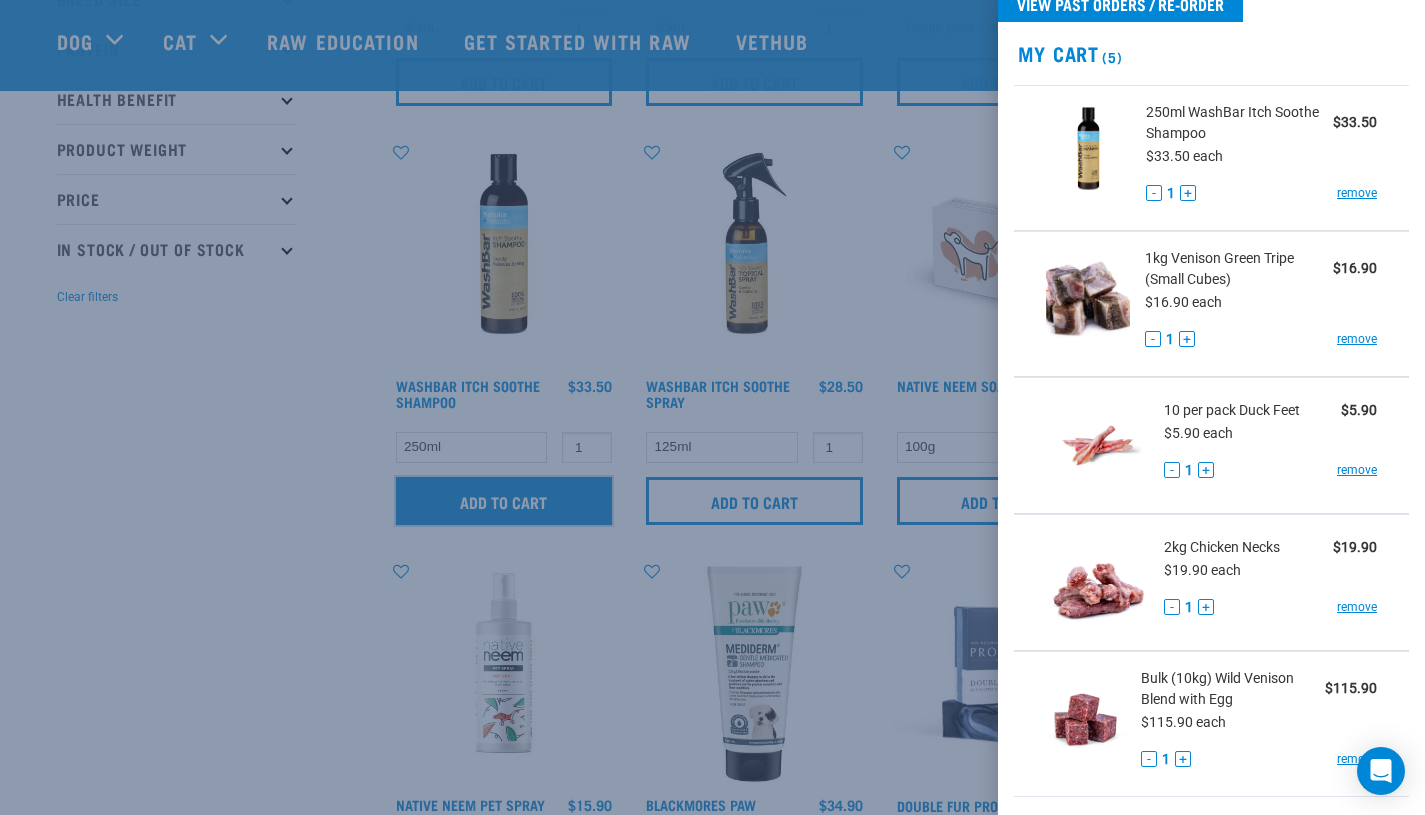 scroll, scrollTop: 0, scrollLeft: 0, axis: both 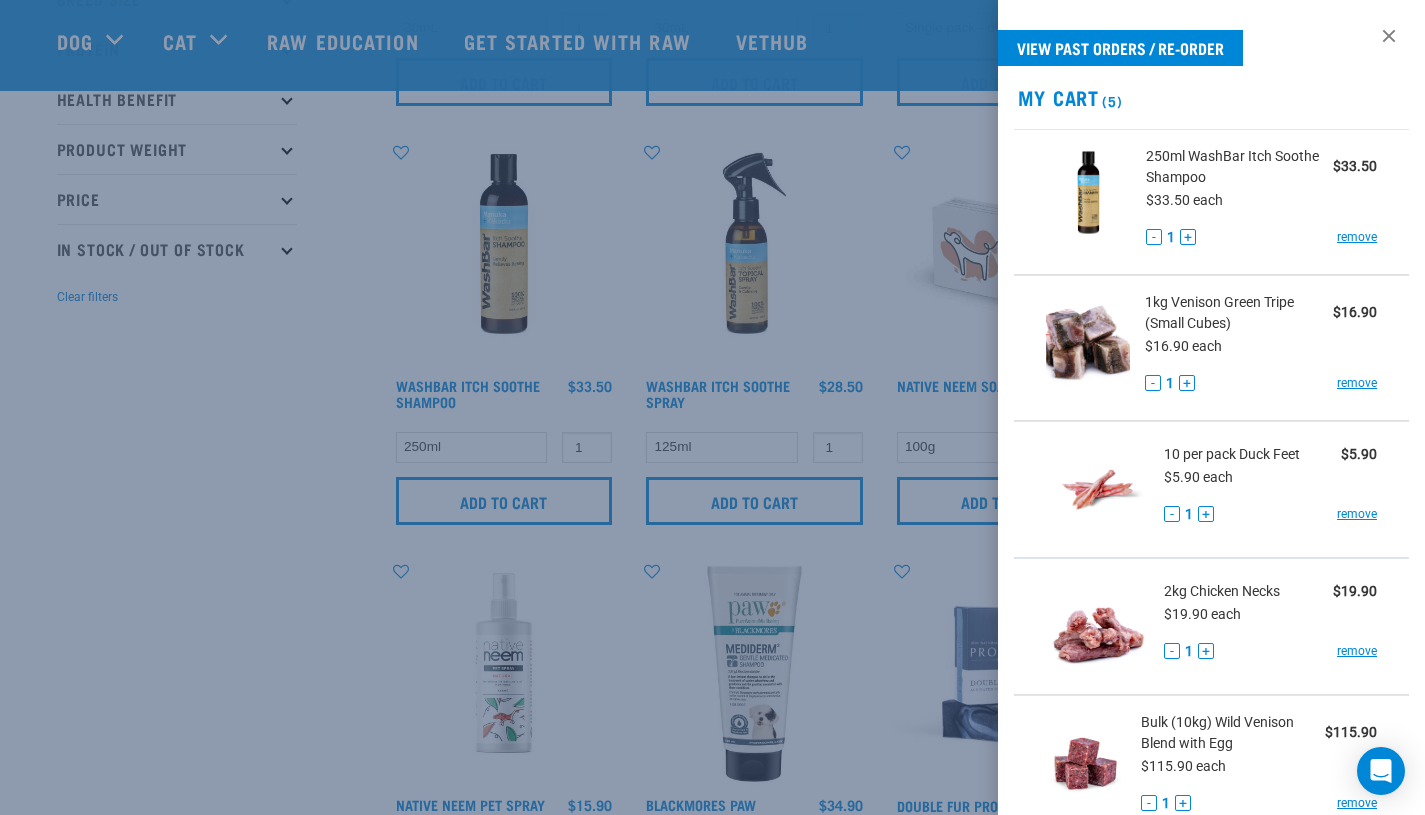 click at bounding box center [712, 407] 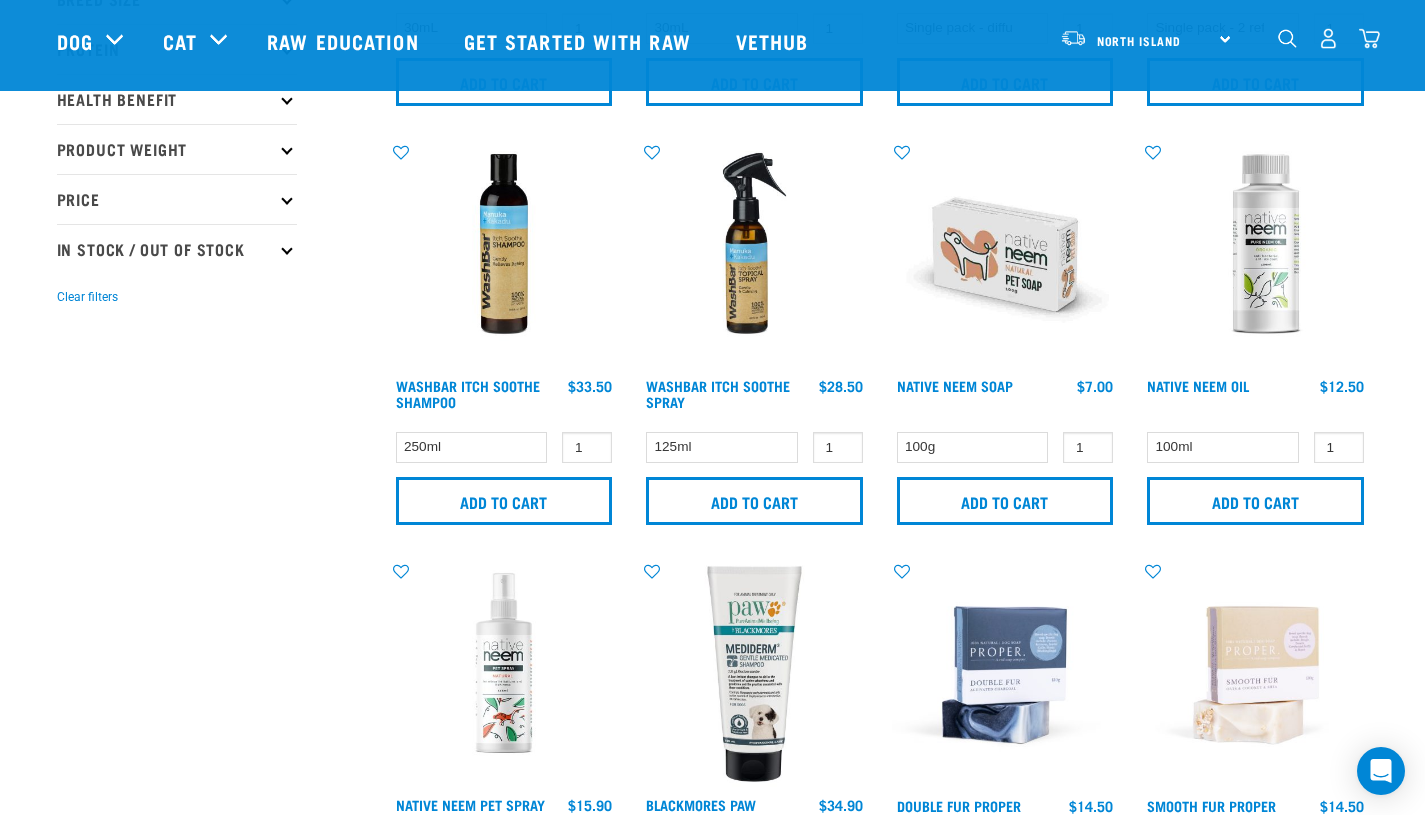 scroll, scrollTop: 0, scrollLeft: 0, axis: both 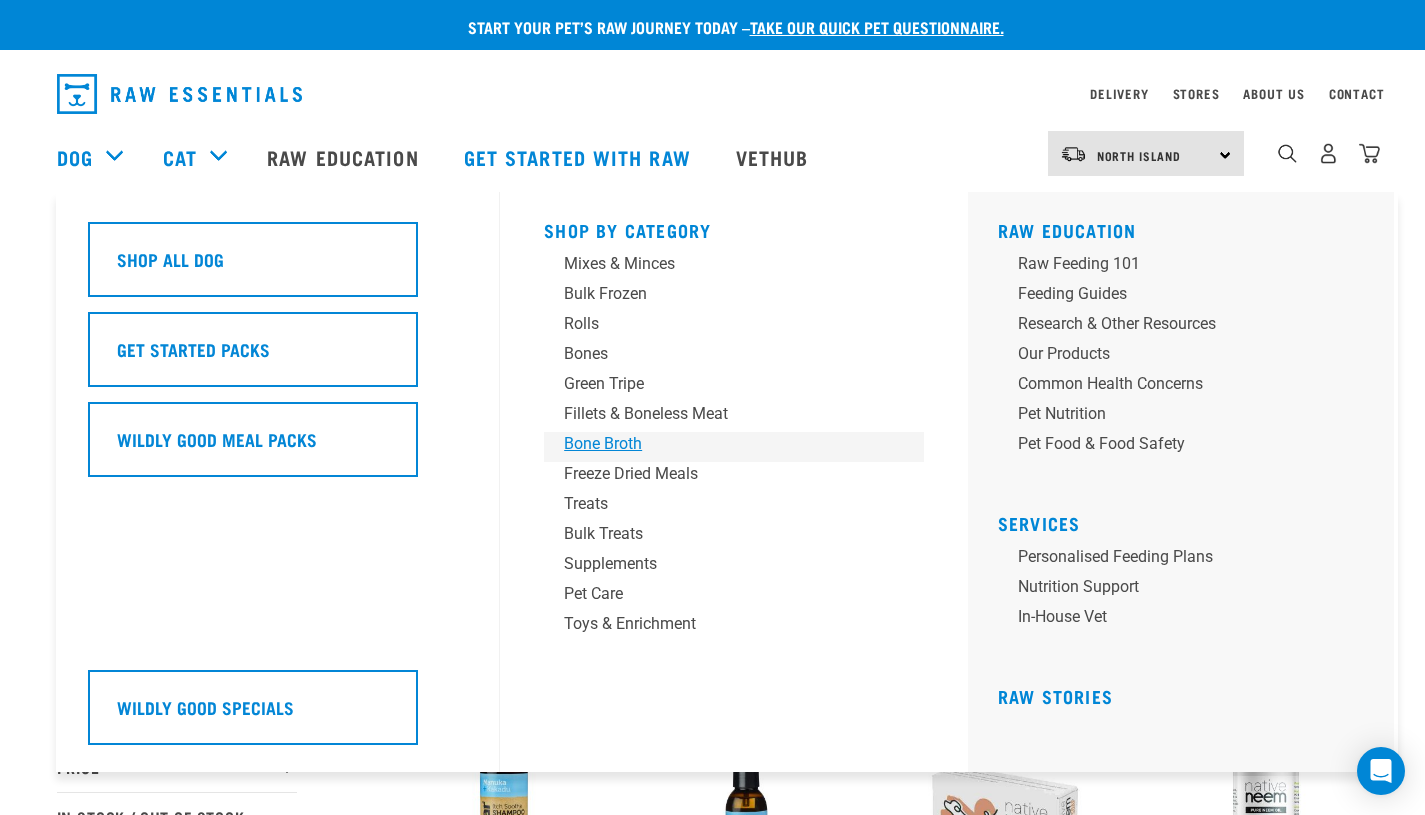 click on "Bone Broth" at bounding box center (720, 444) 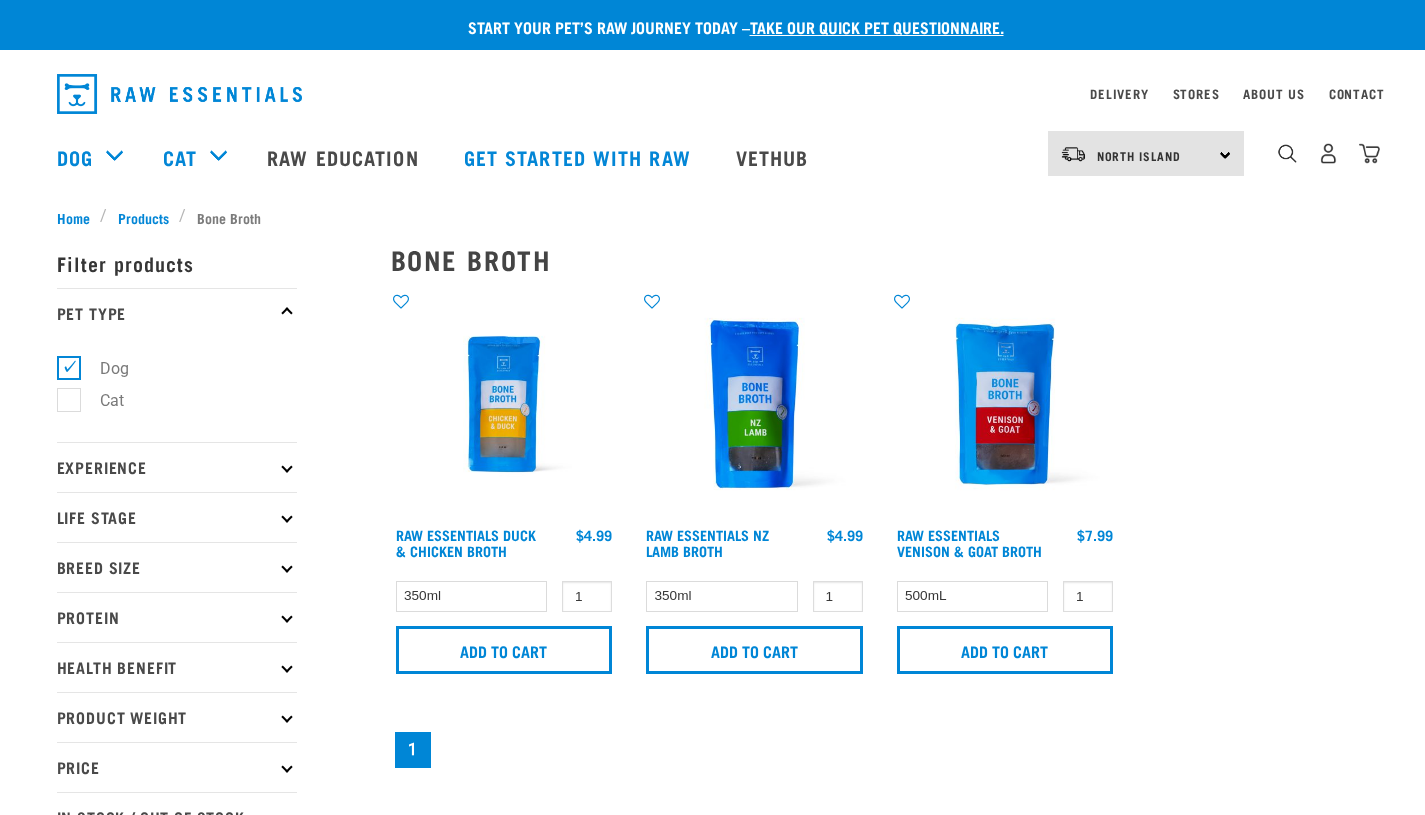 scroll, scrollTop: 0, scrollLeft: 0, axis: both 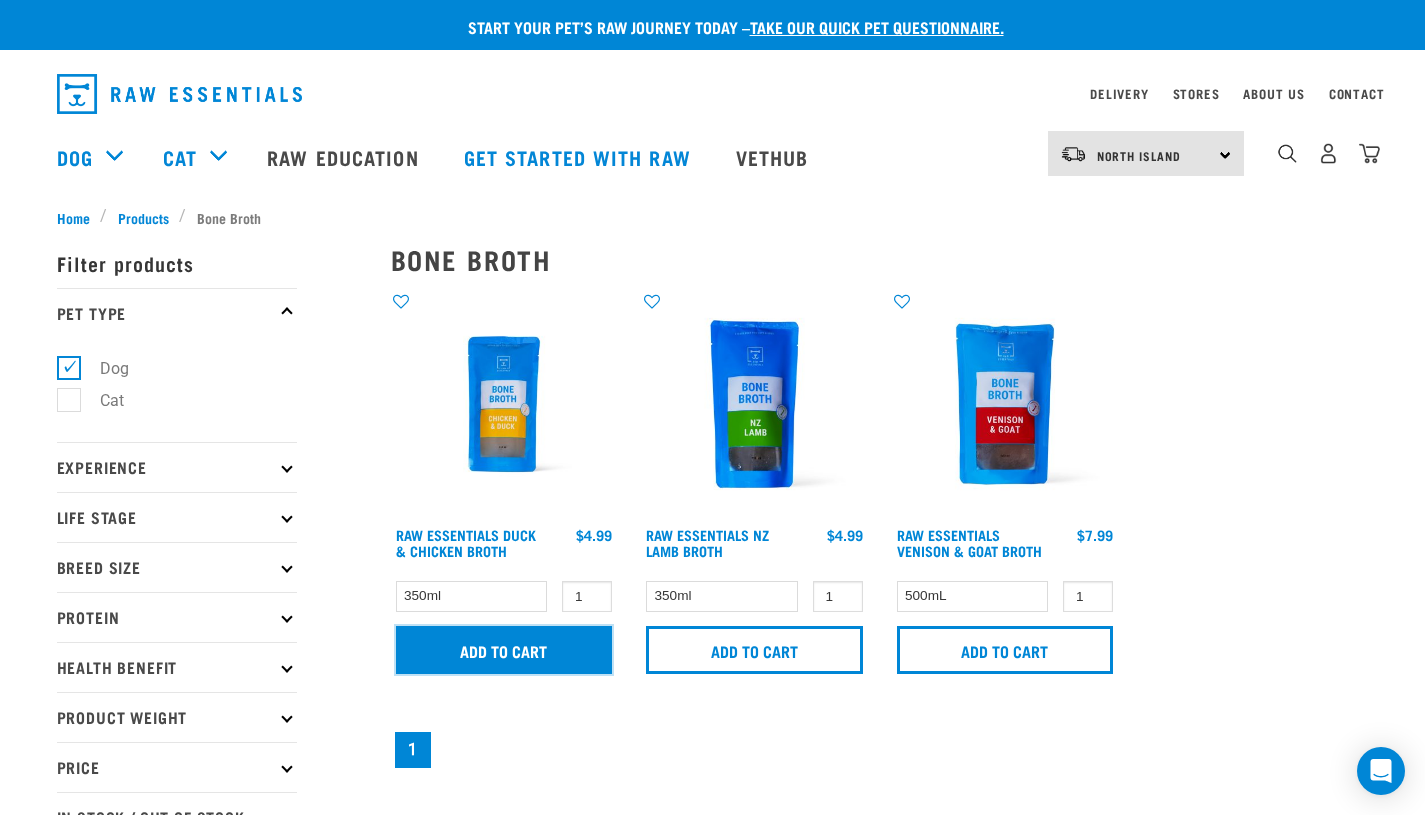 click on "Add to cart" at bounding box center [504, 650] 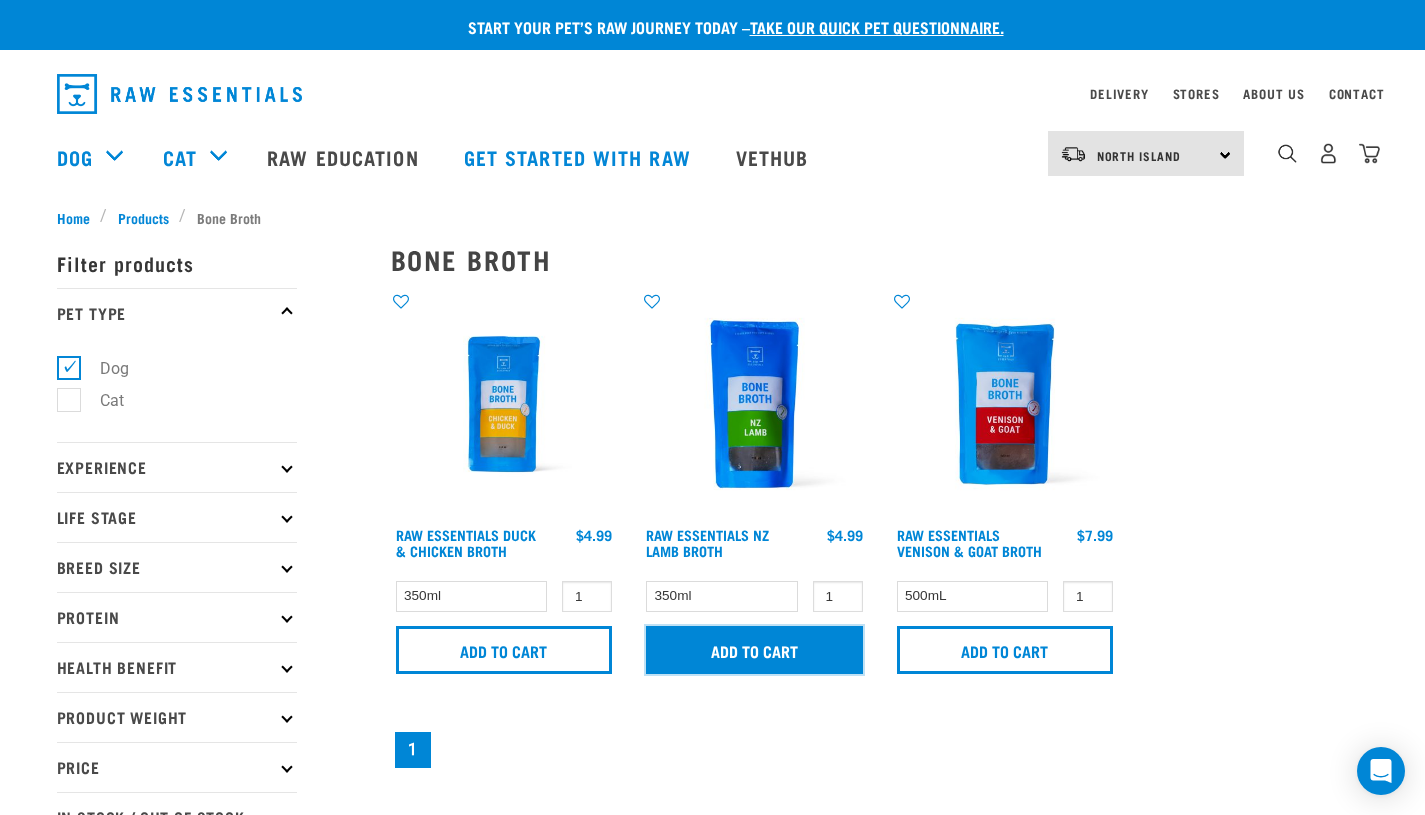 click on "Add to cart" at bounding box center (754, 650) 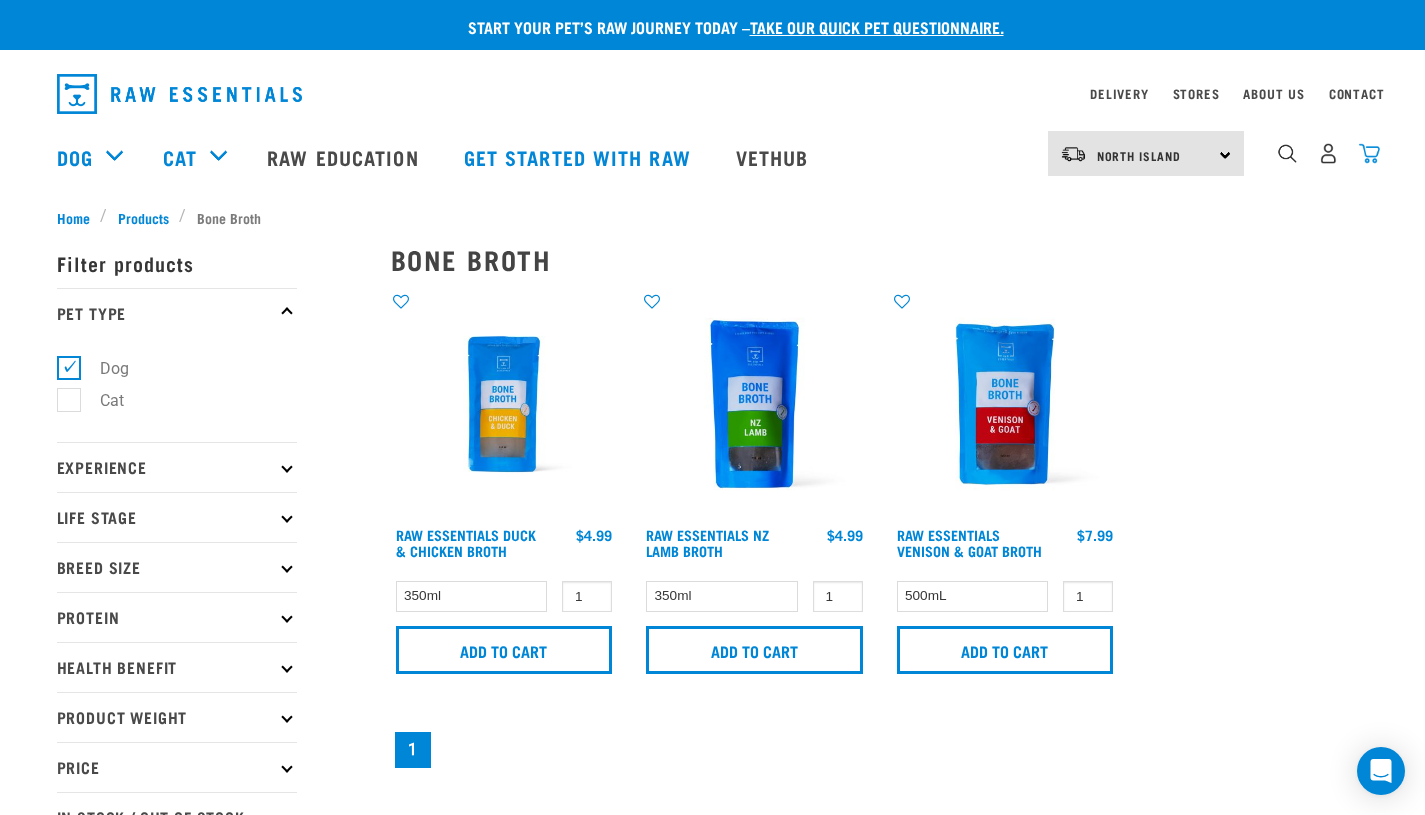 click at bounding box center [1369, 153] 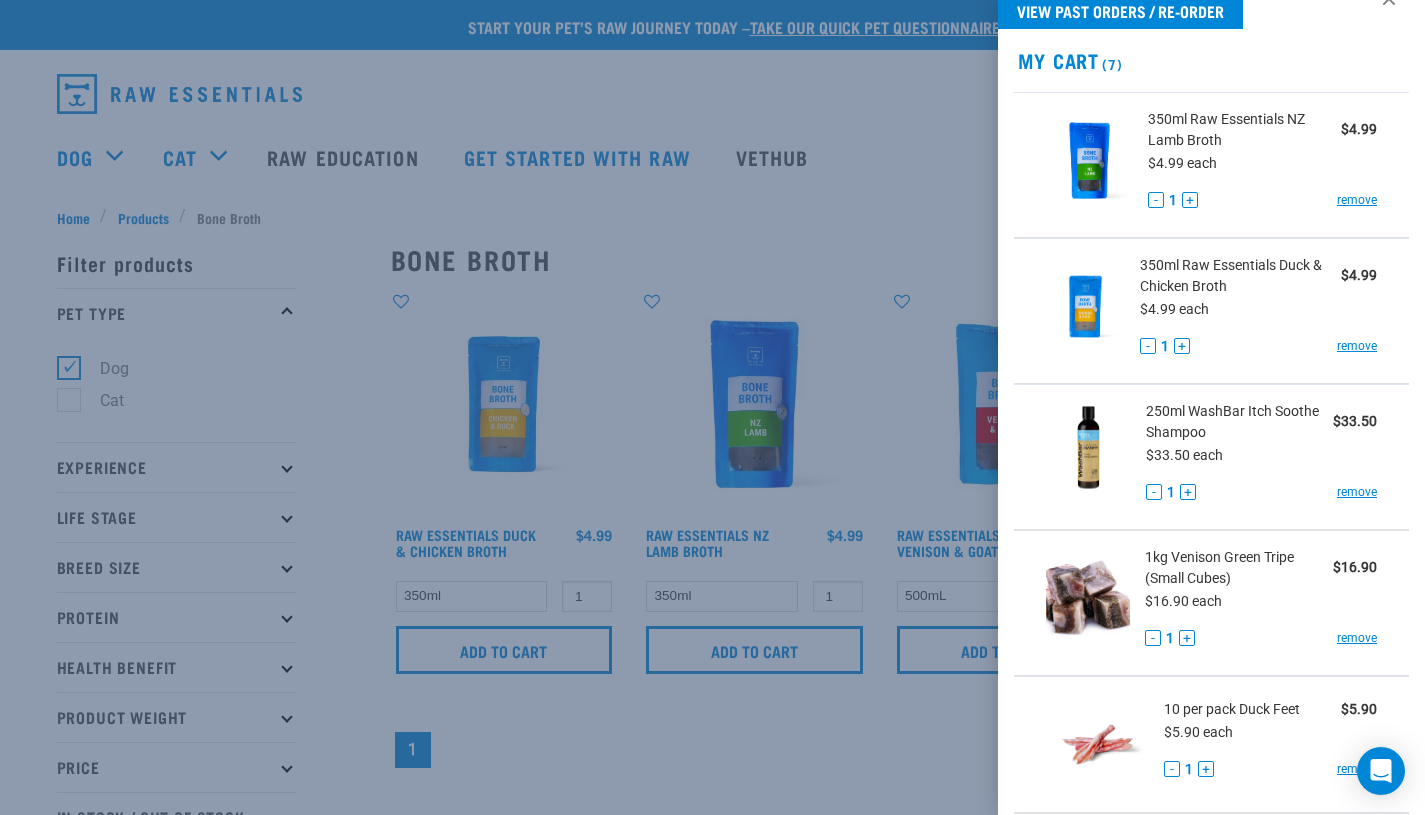 scroll, scrollTop: 0, scrollLeft: 0, axis: both 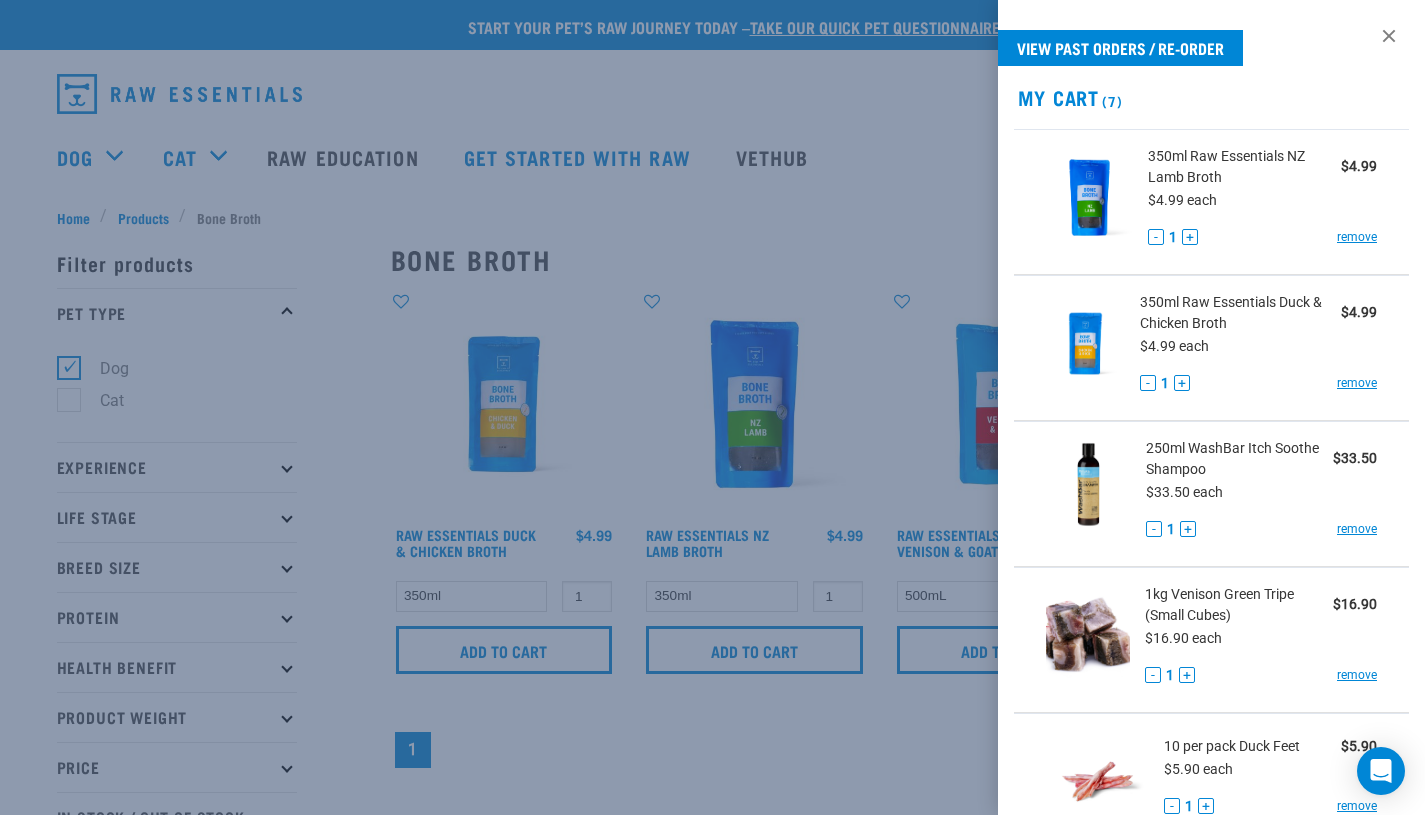 click at bounding box center [712, 407] 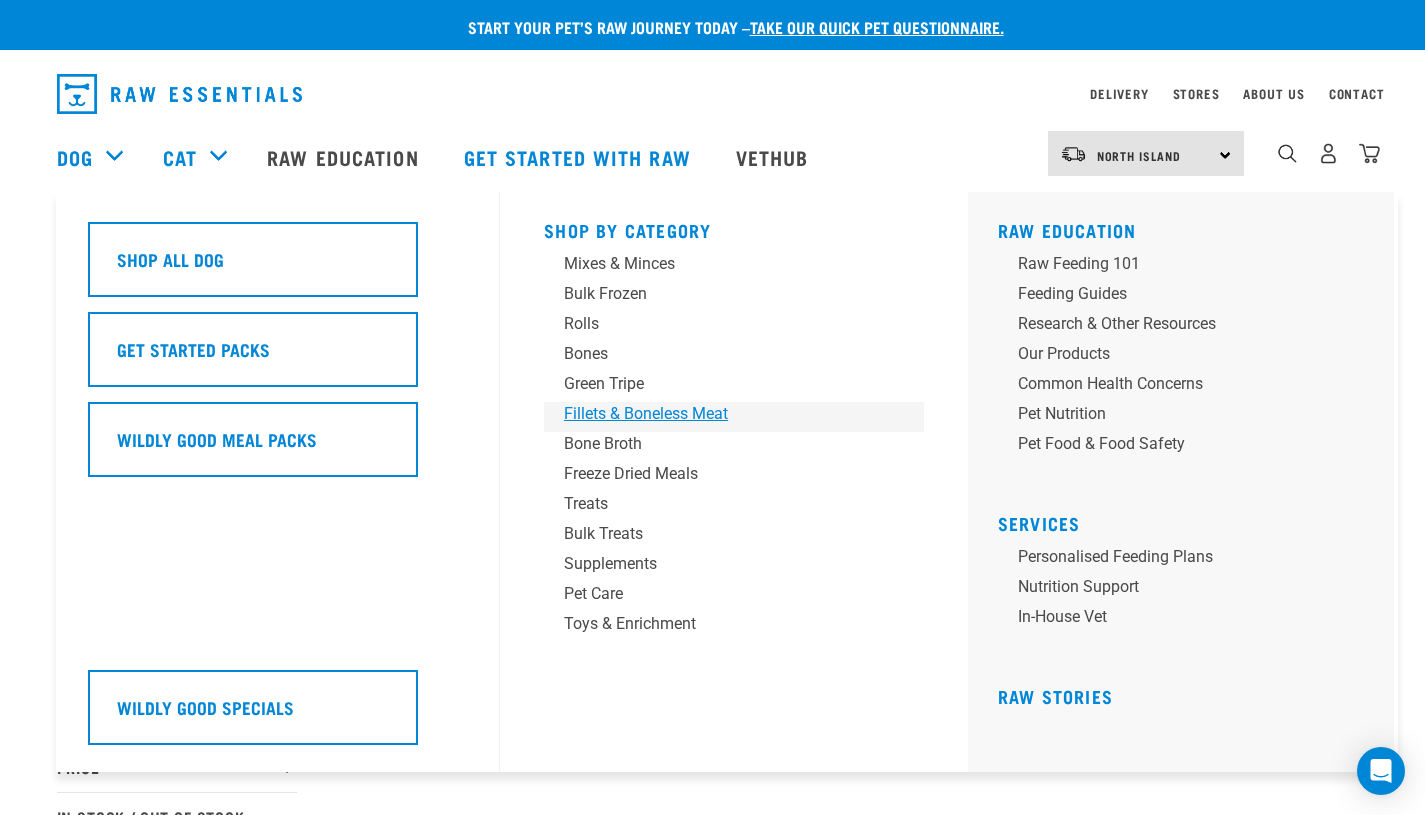 click on "Fillets & Boneless Meat" at bounding box center (720, 414) 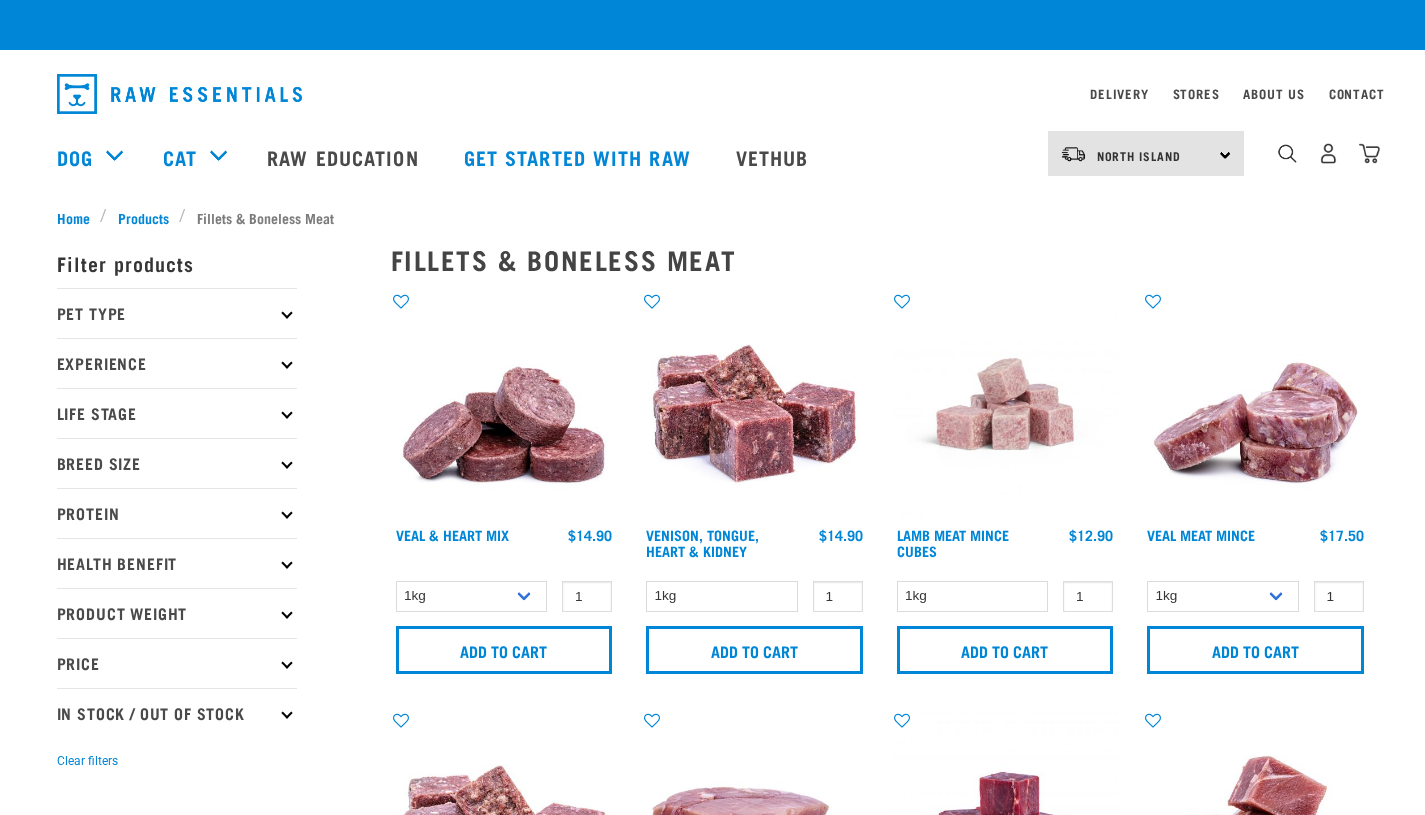 checkbox on "true" 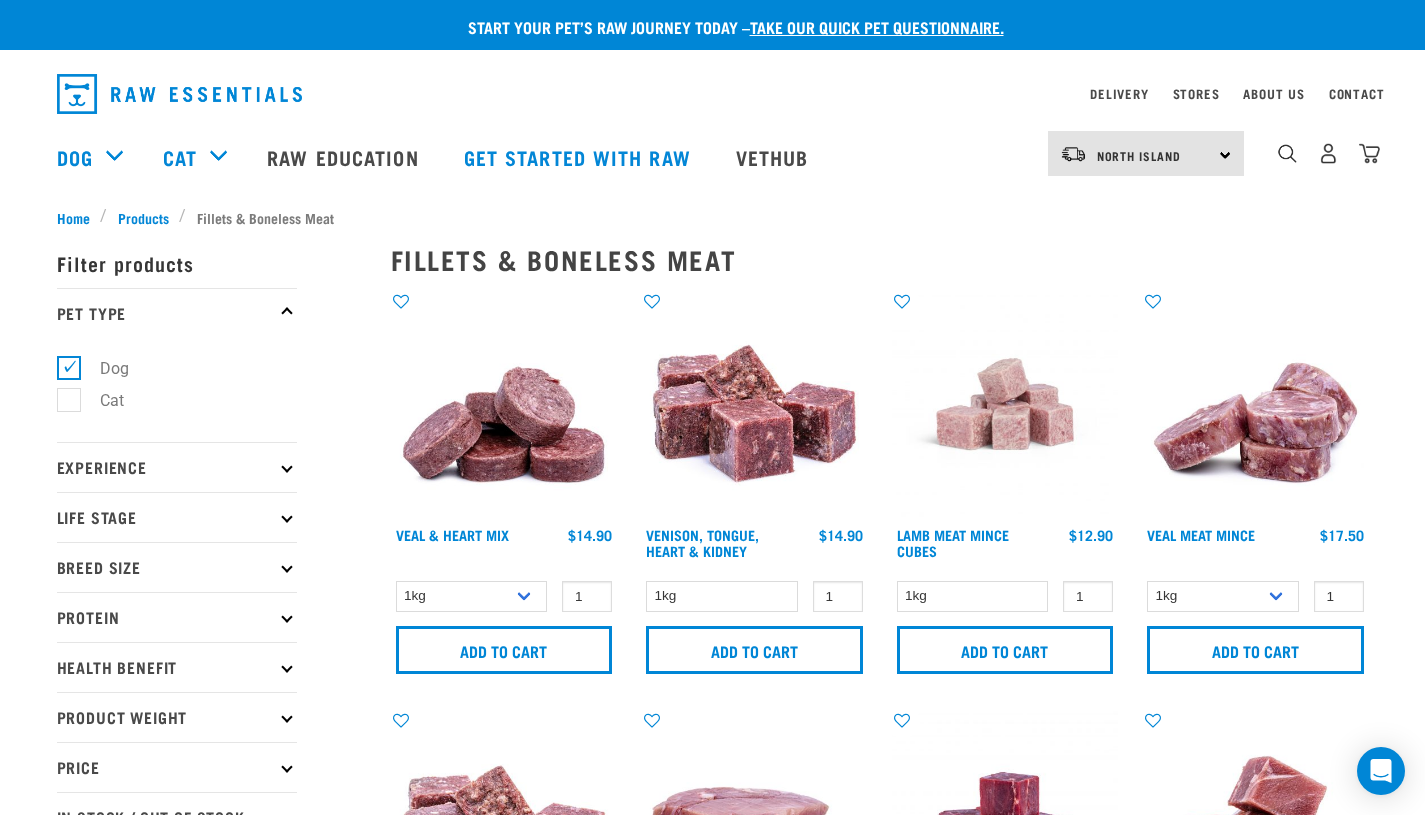 scroll, scrollTop: 0, scrollLeft: 0, axis: both 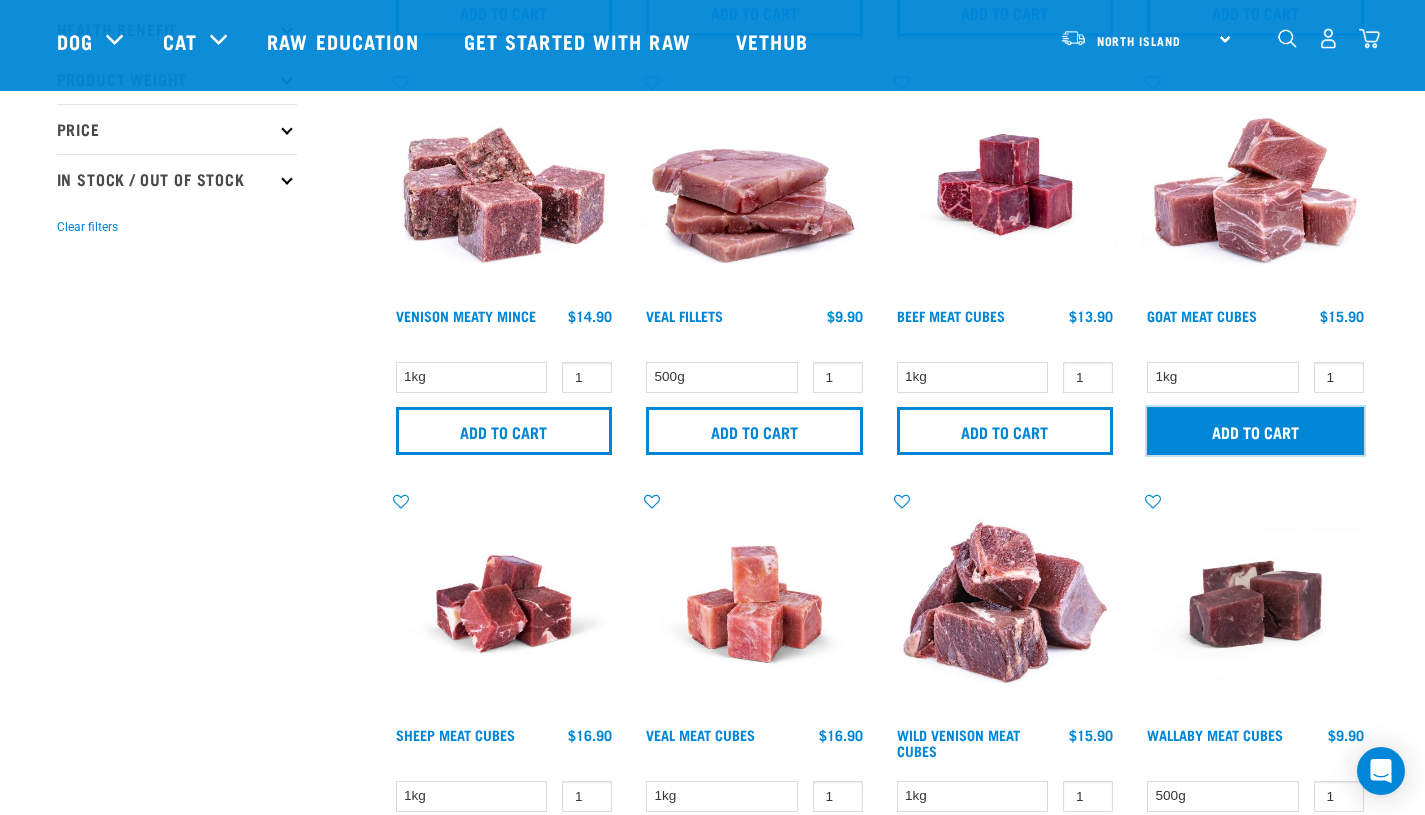 click on "Add to cart" at bounding box center (1255, 431) 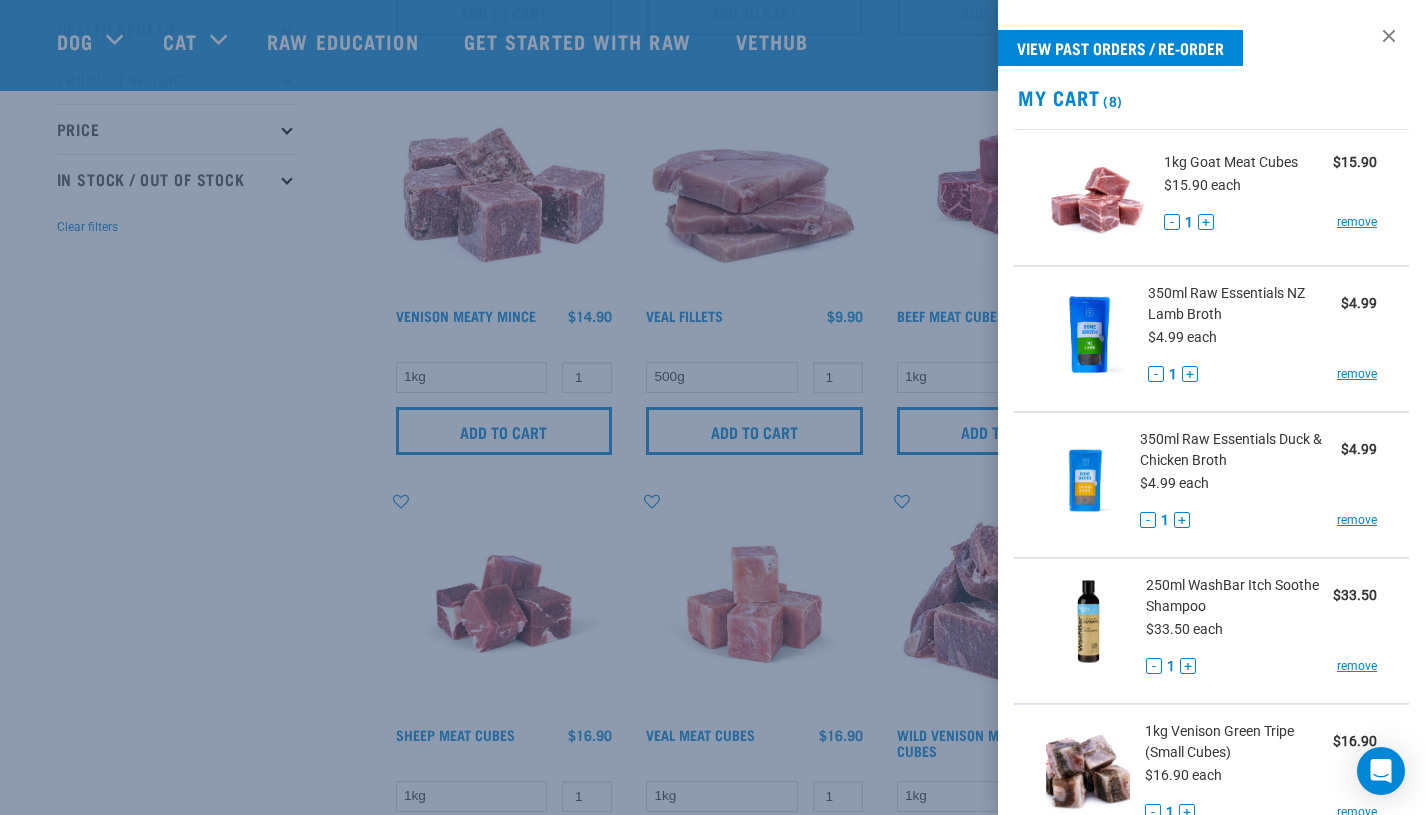 scroll, scrollTop: 615, scrollLeft: 0, axis: vertical 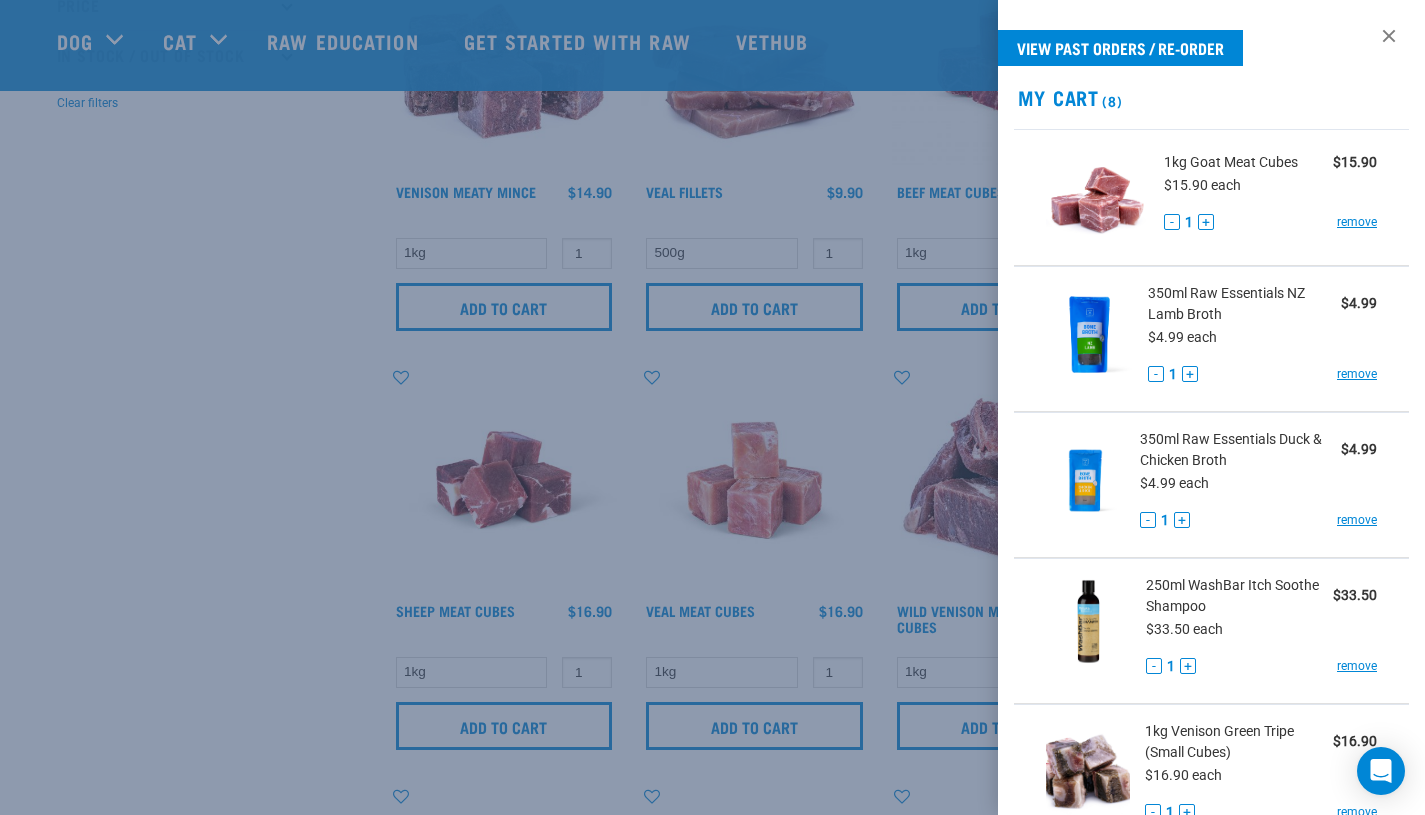 click at bounding box center [712, 407] 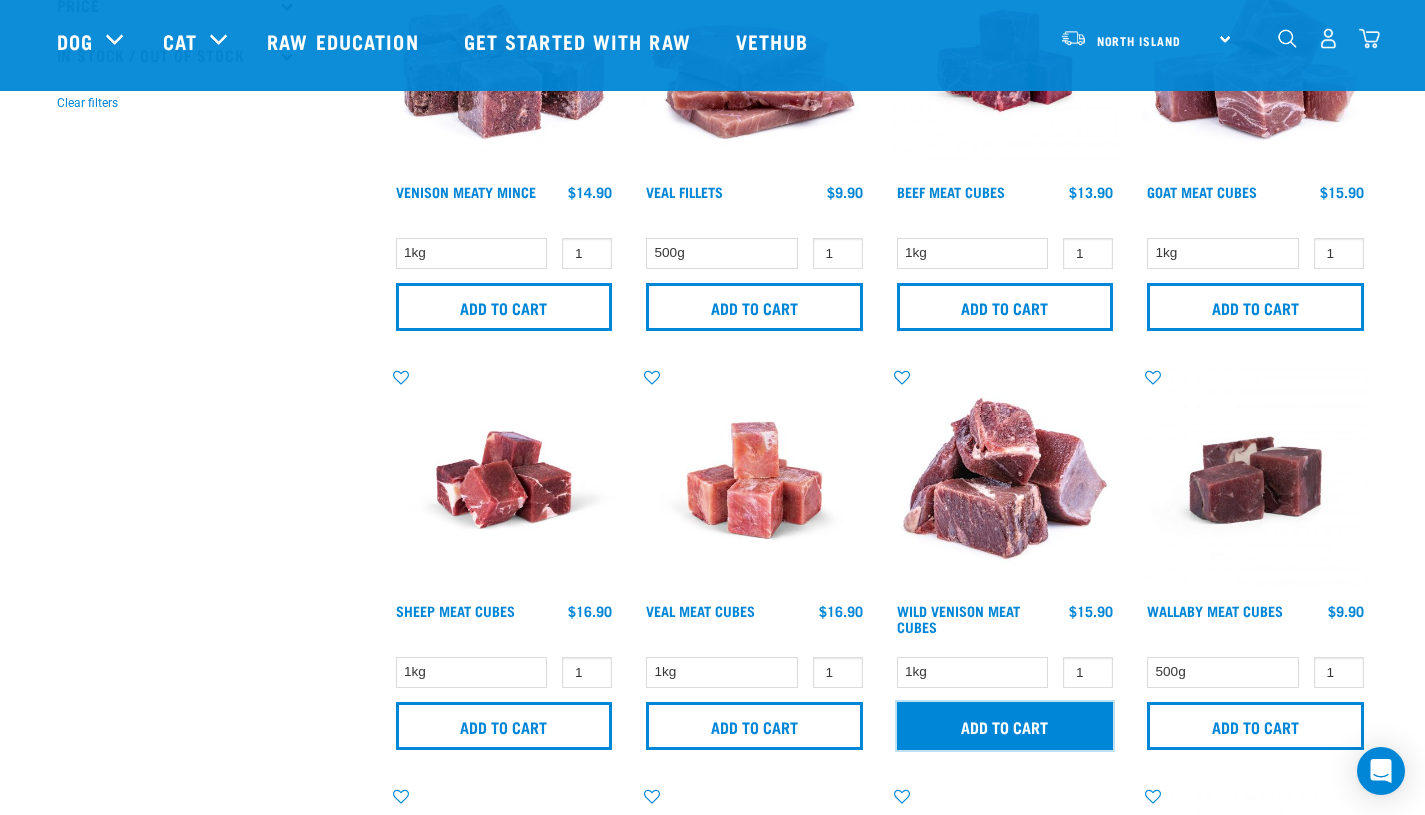 click on "Add to cart" at bounding box center (1005, 726) 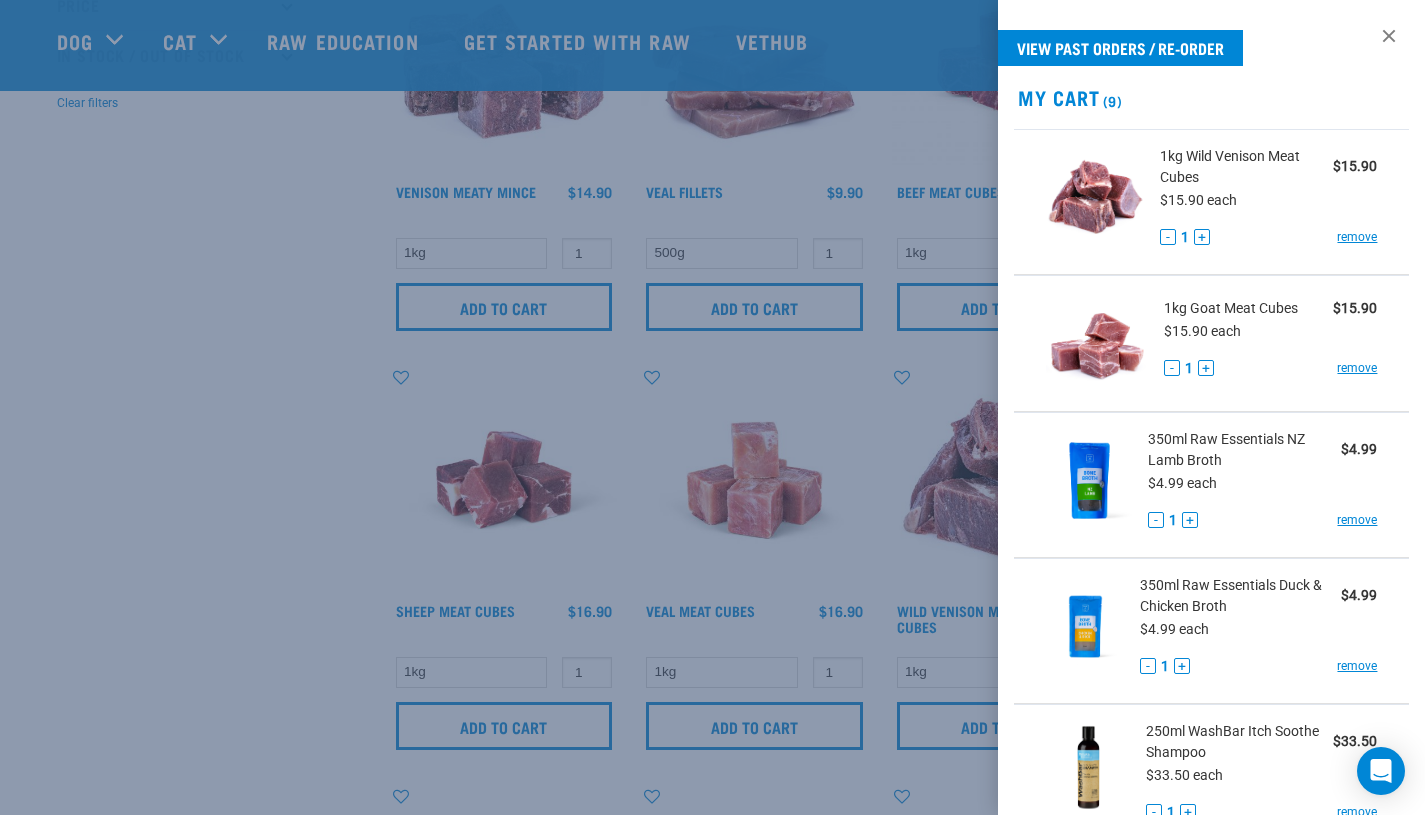 click at bounding box center [712, 407] 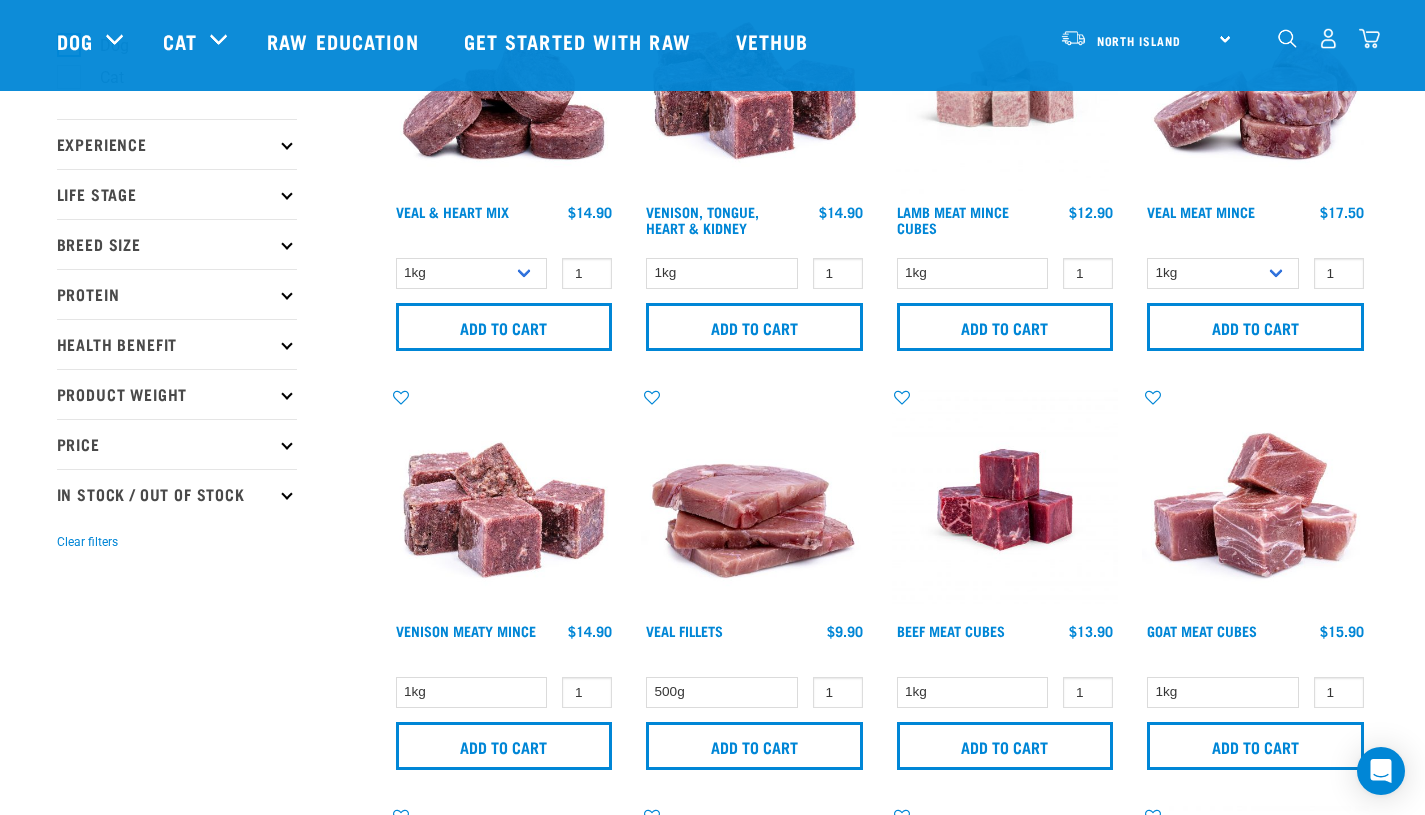 scroll, scrollTop: 0, scrollLeft: 0, axis: both 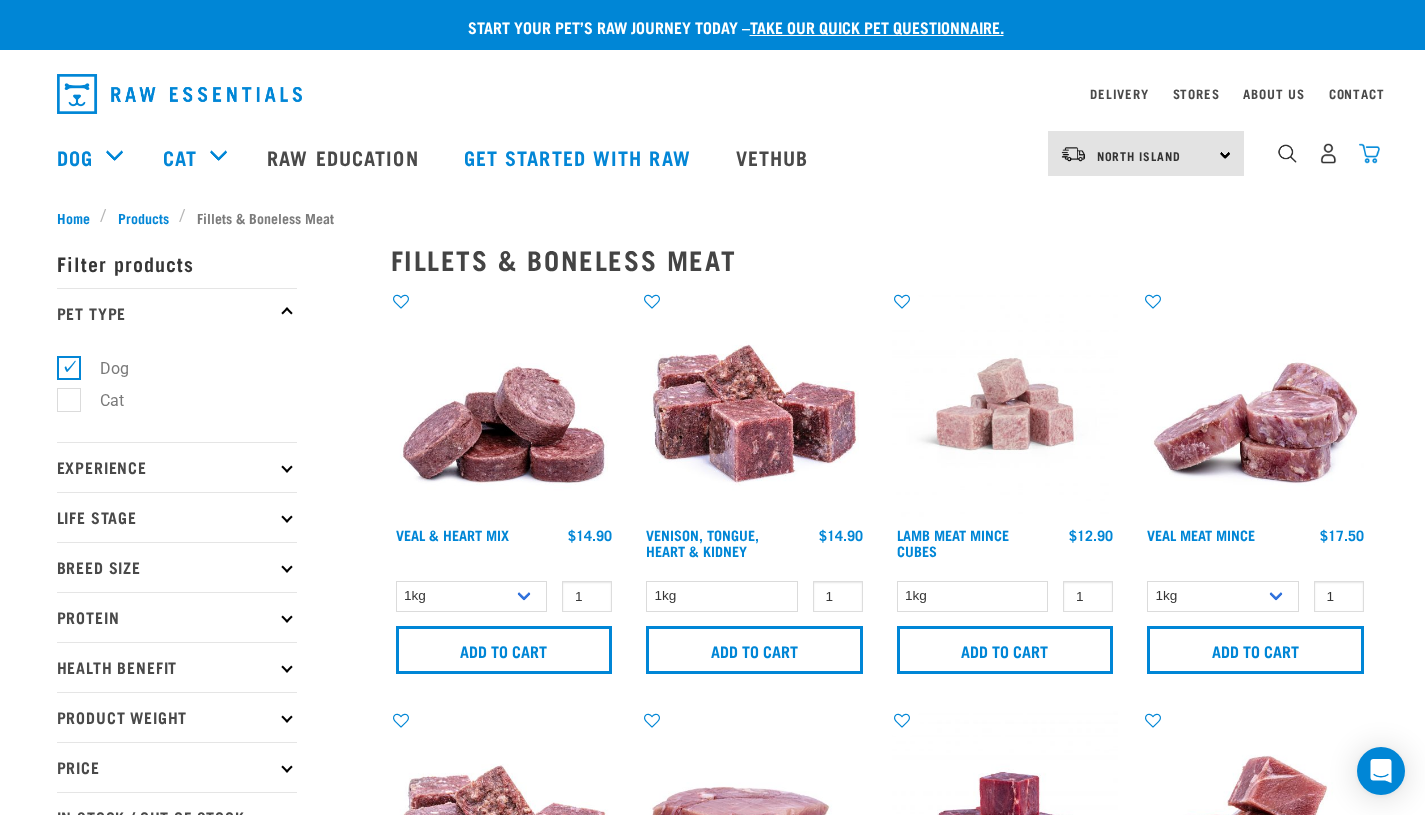 click at bounding box center (1369, 153) 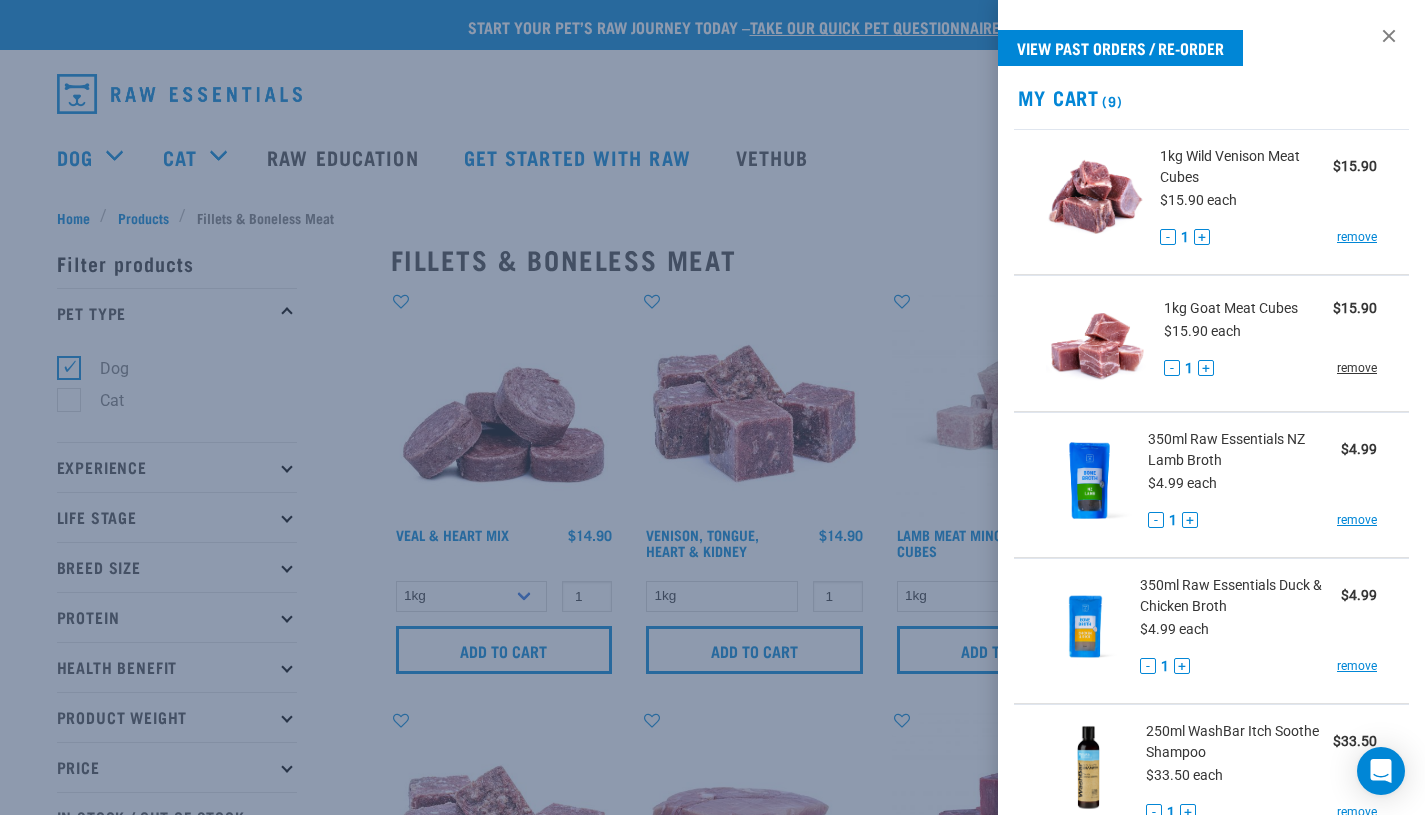 click on "remove" at bounding box center (1357, 368) 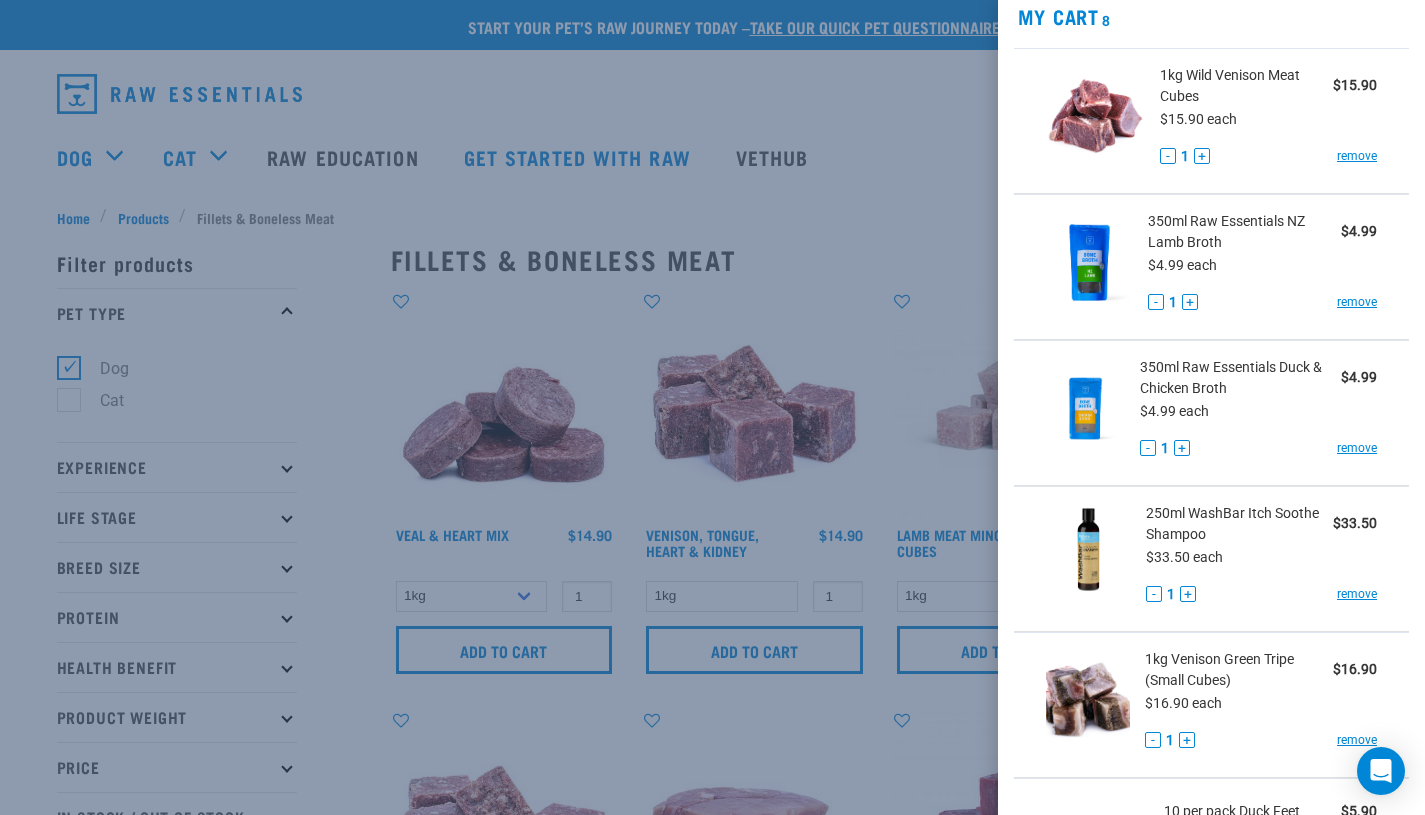 scroll, scrollTop: 0, scrollLeft: 0, axis: both 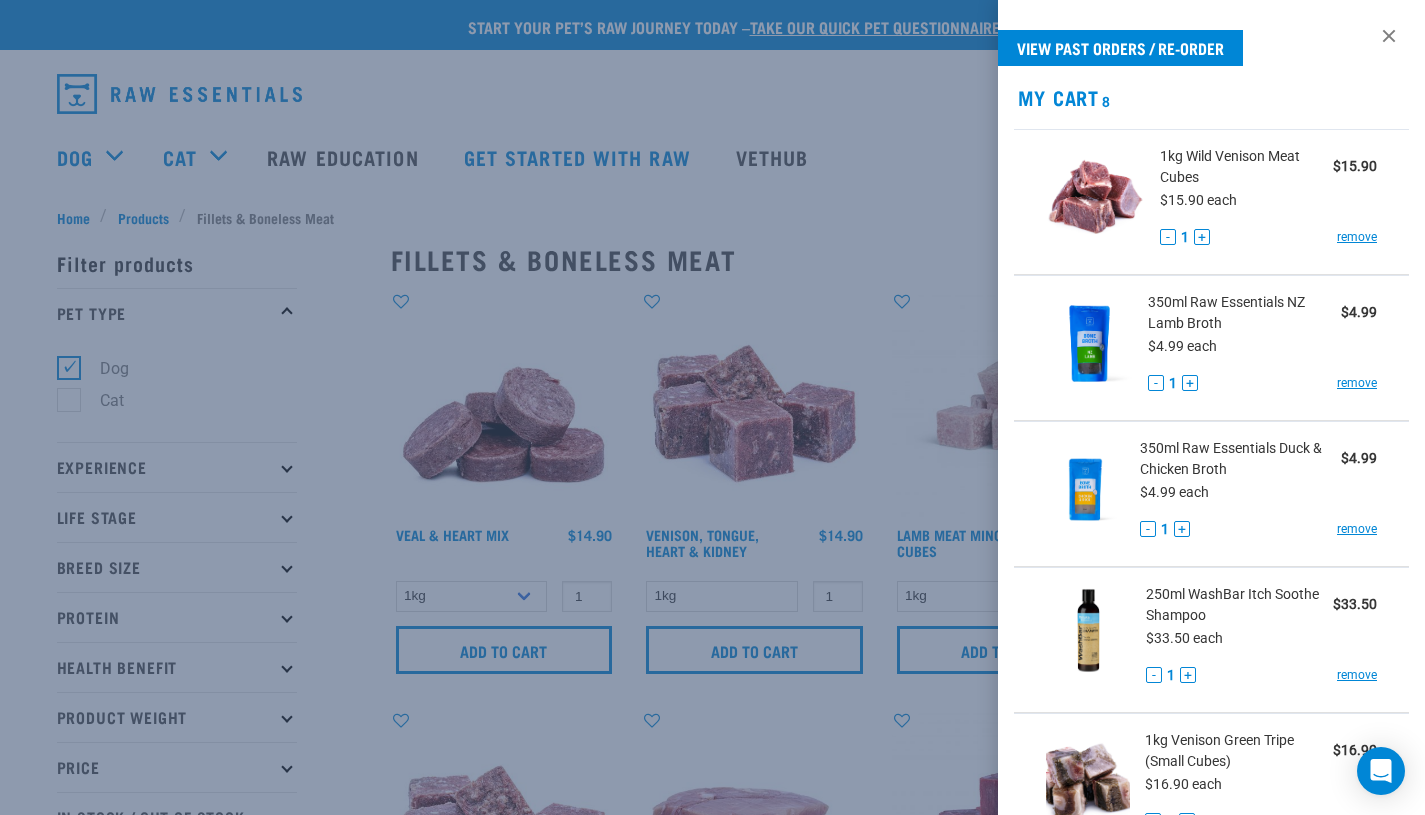 click at bounding box center [712, 407] 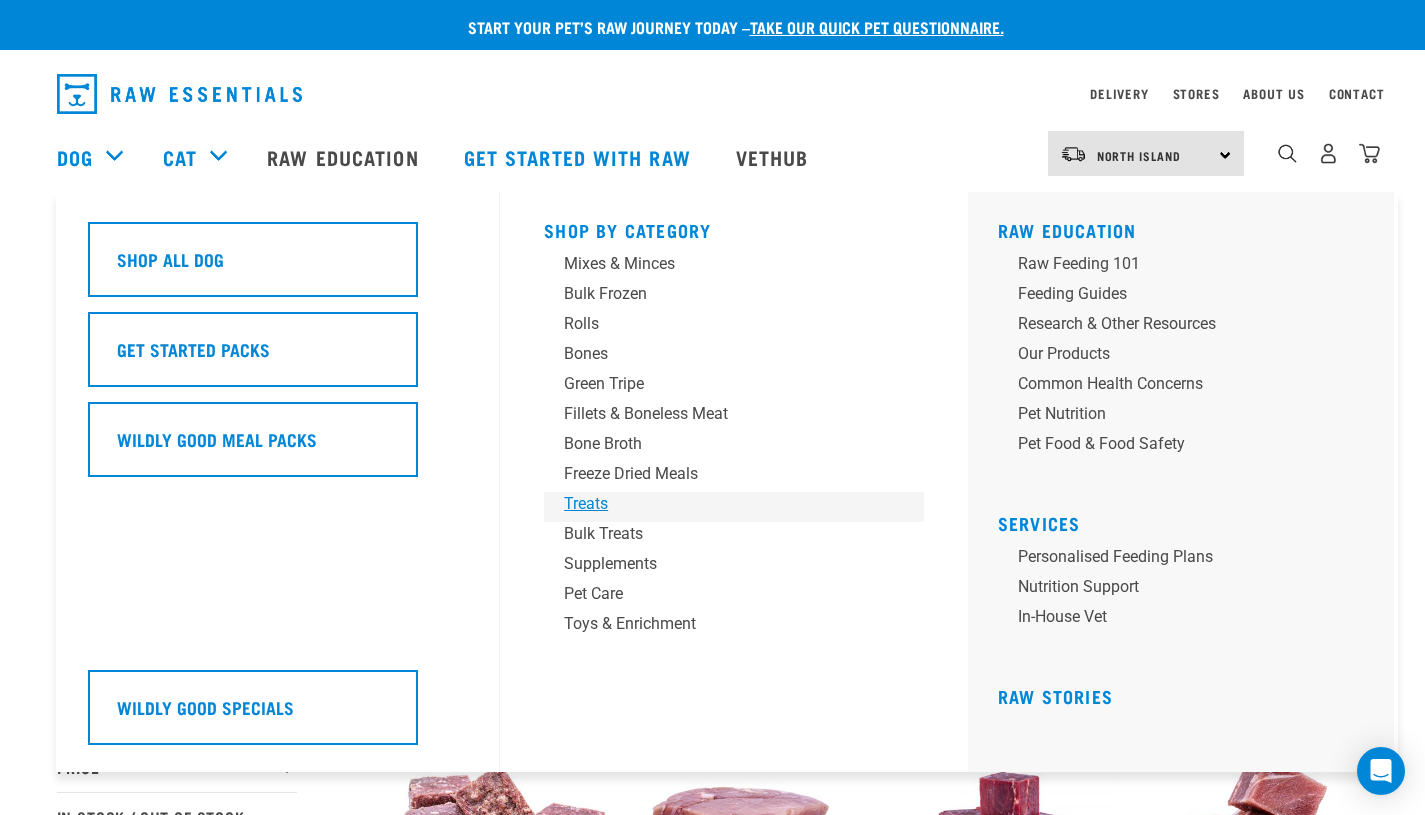 click on "Treats" at bounding box center (720, 504) 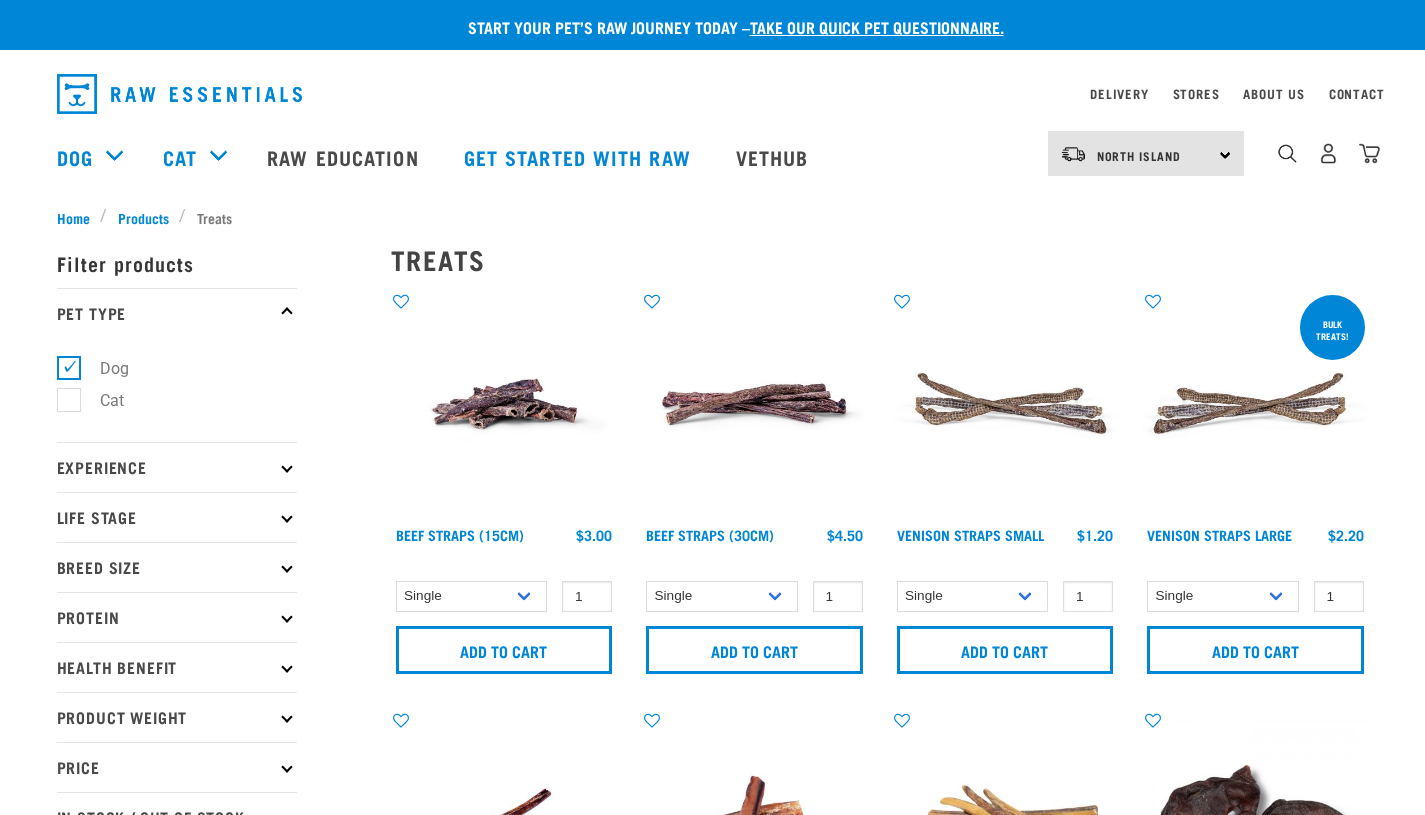 scroll, scrollTop: 0, scrollLeft: 0, axis: both 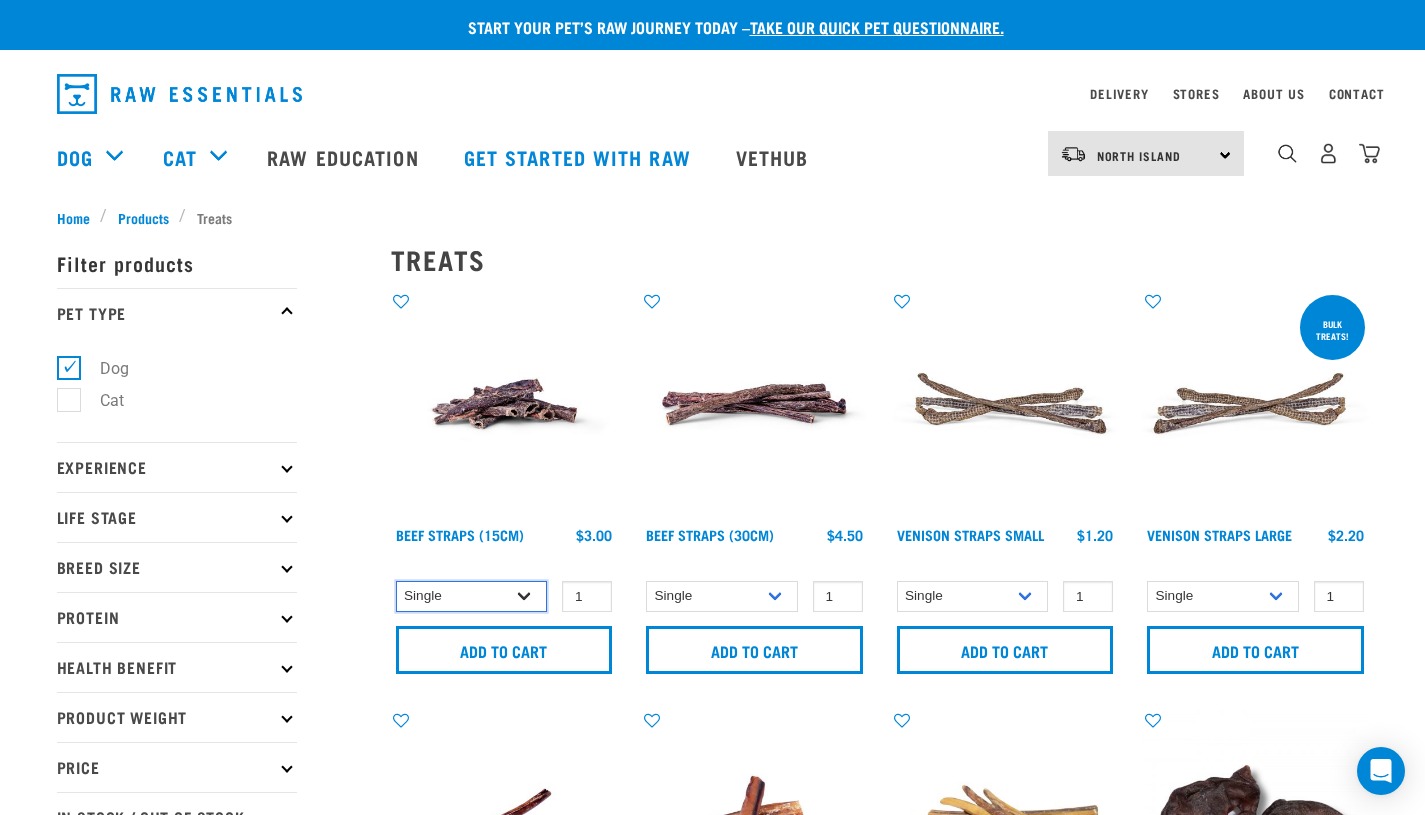 click on "Single
6 per pack
25 per pack" at bounding box center (472, 596) 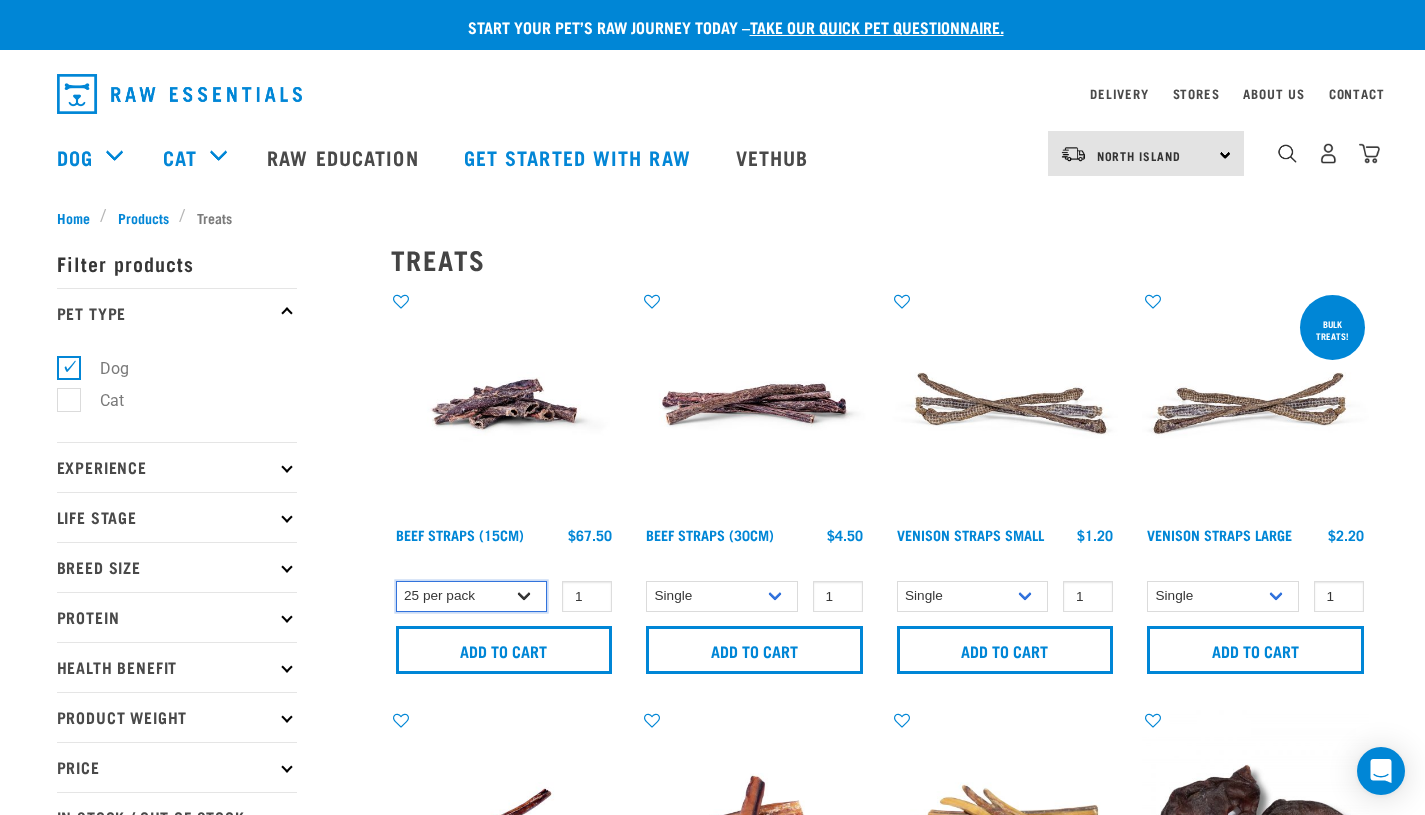 click on "Single
6 per pack
25 per pack" at bounding box center (472, 596) 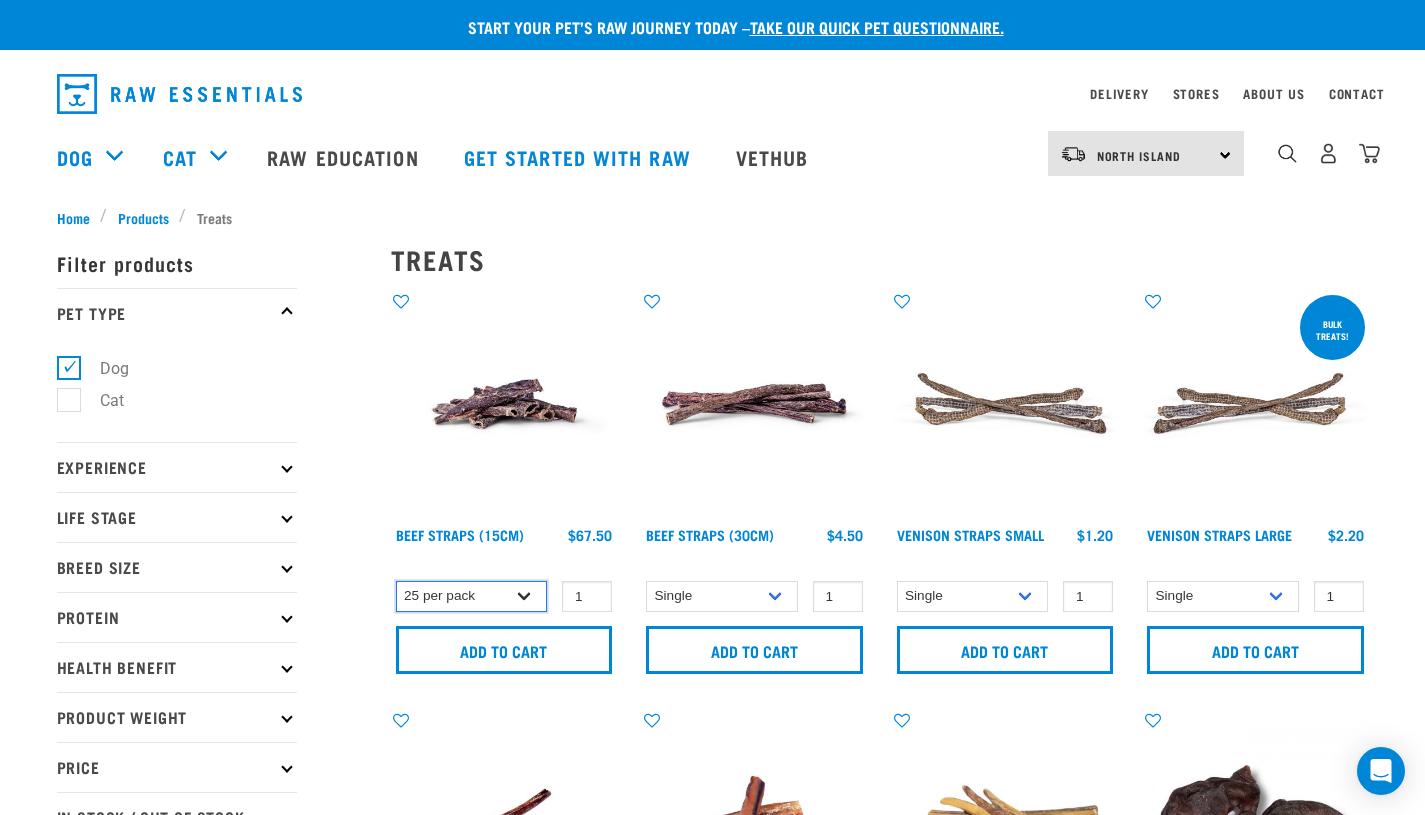 select on "15447" 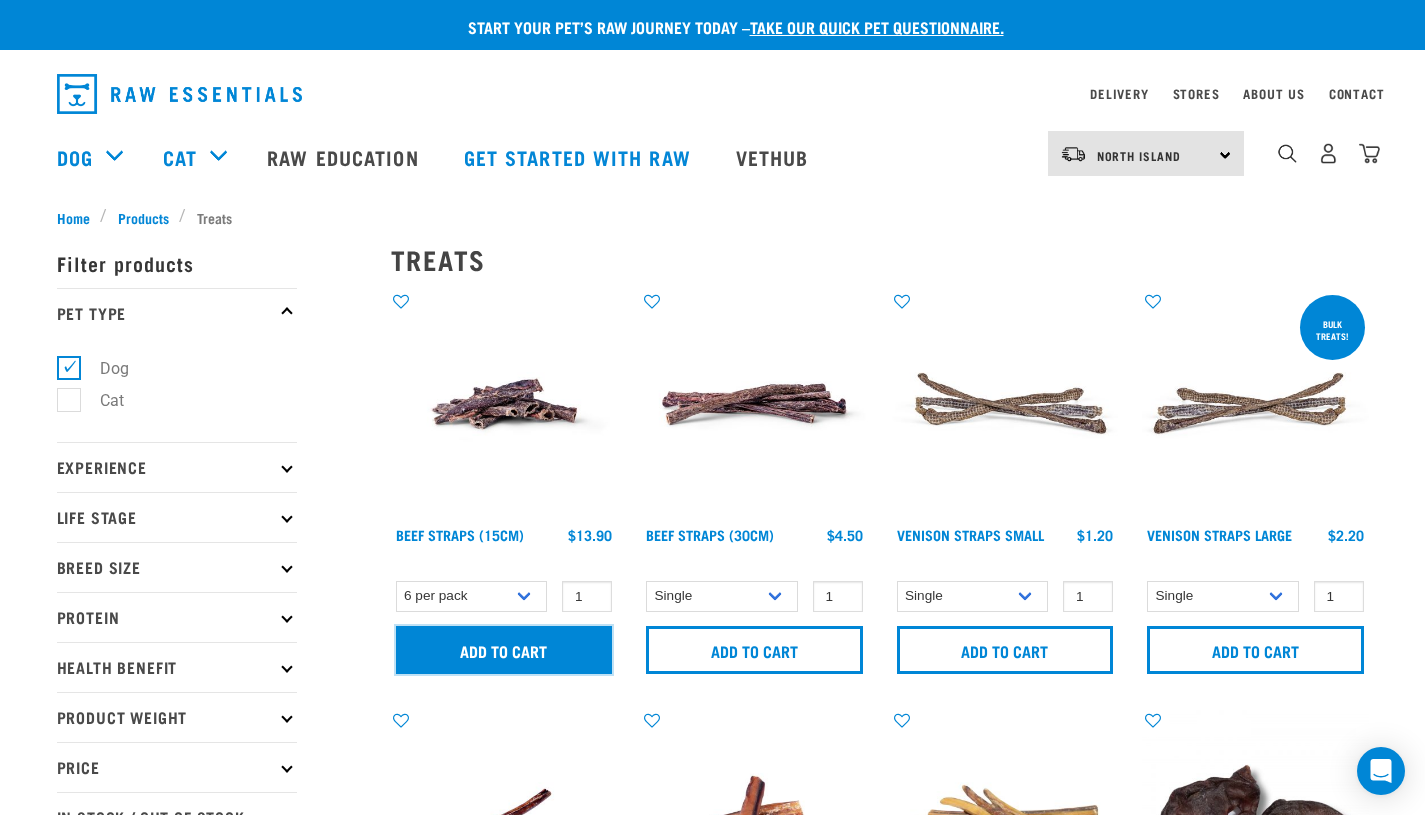 click on "Add to cart" at bounding box center (504, 650) 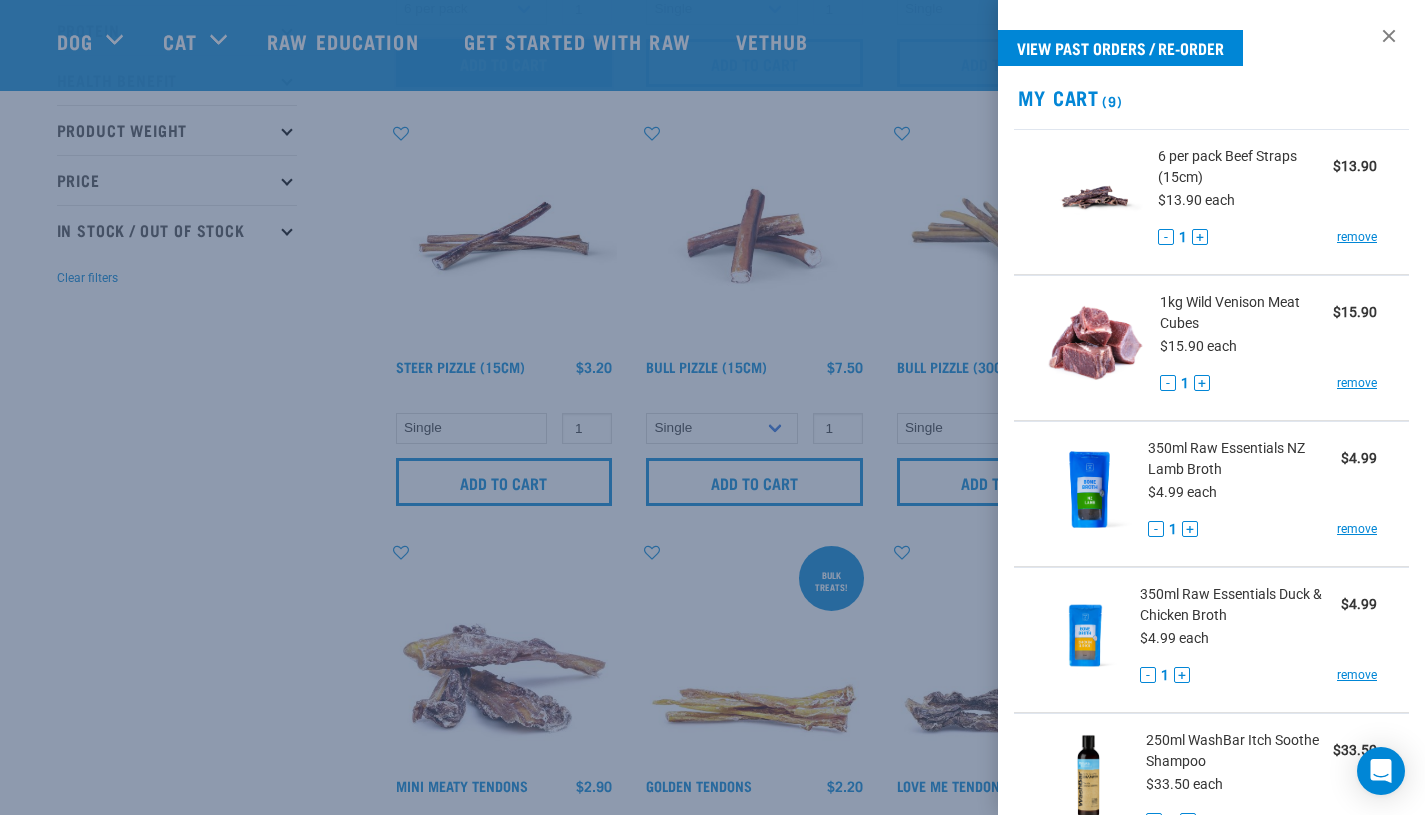 scroll, scrollTop: 554, scrollLeft: 0, axis: vertical 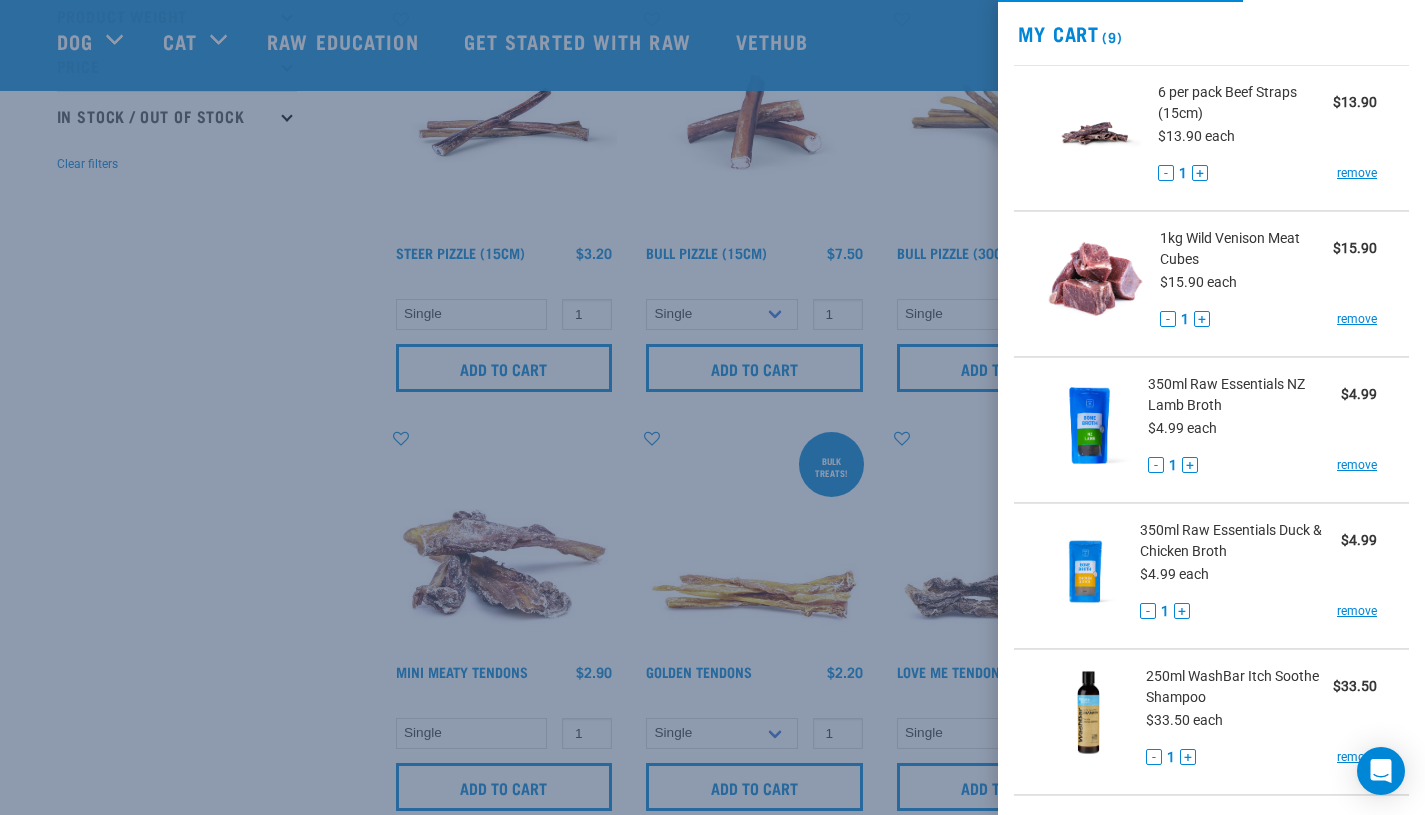 click at bounding box center [712, 407] 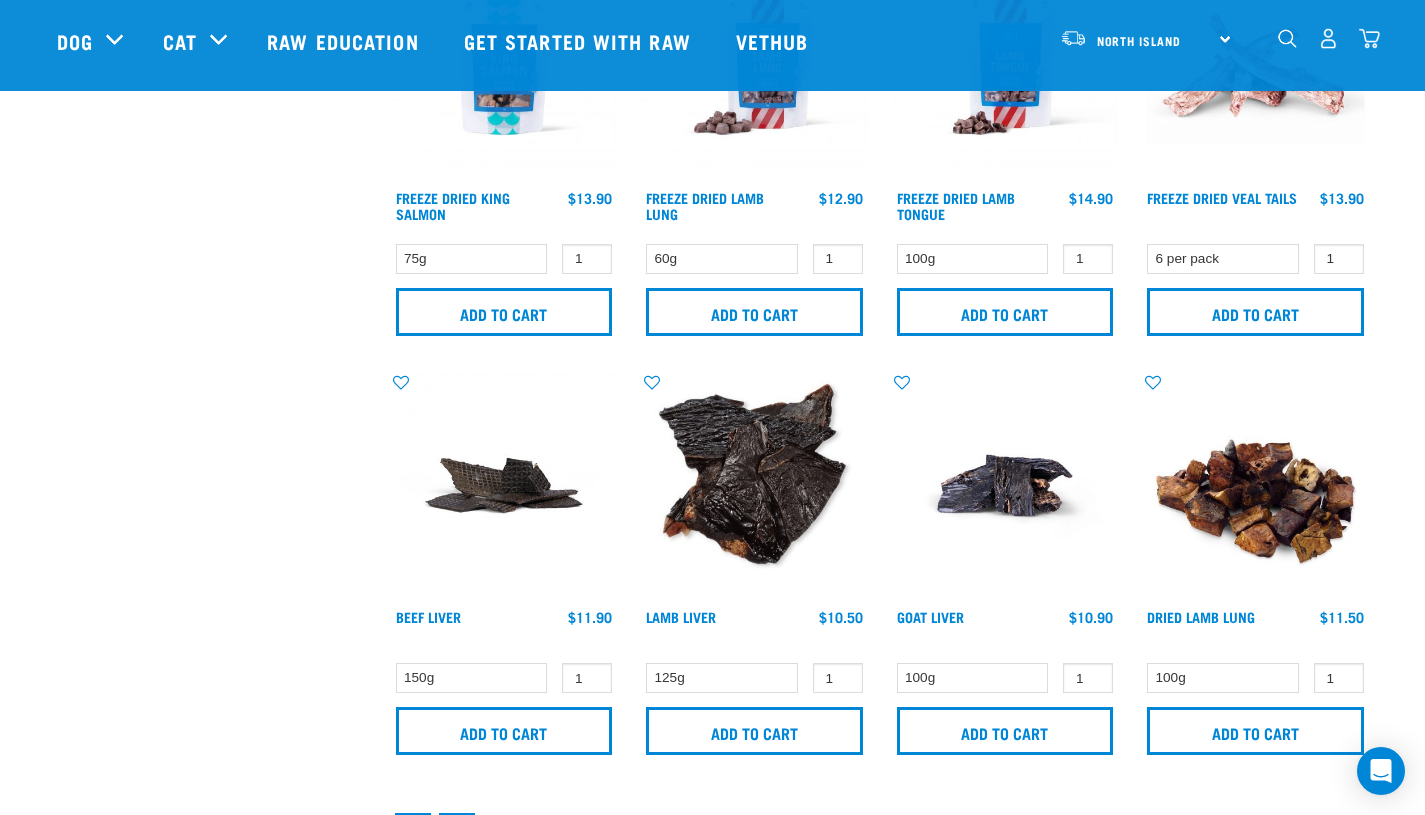 scroll, scrollTop: 3172, scrollLeft: 0, axis: vertical 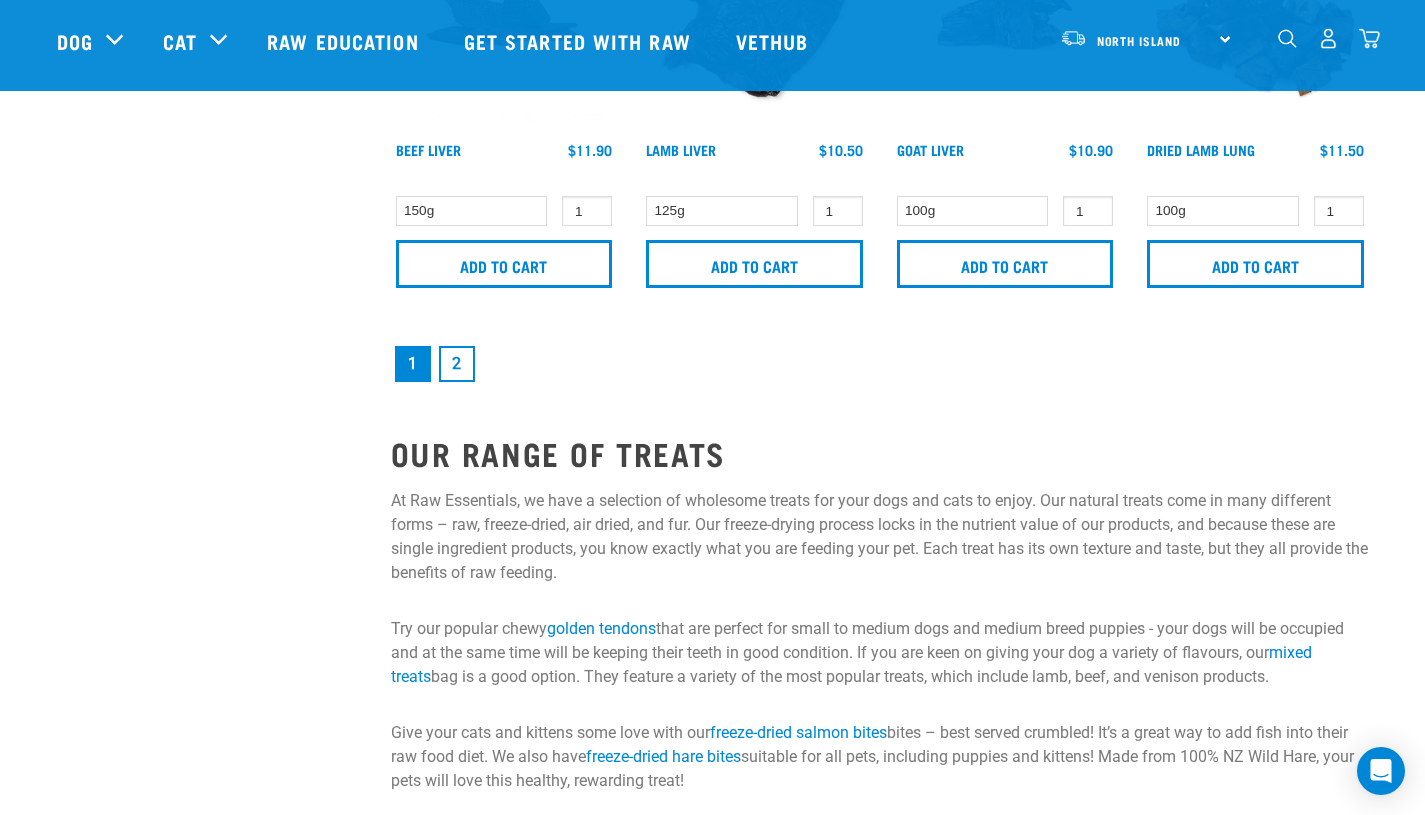 click on "2" at bounding box center (457, 364) 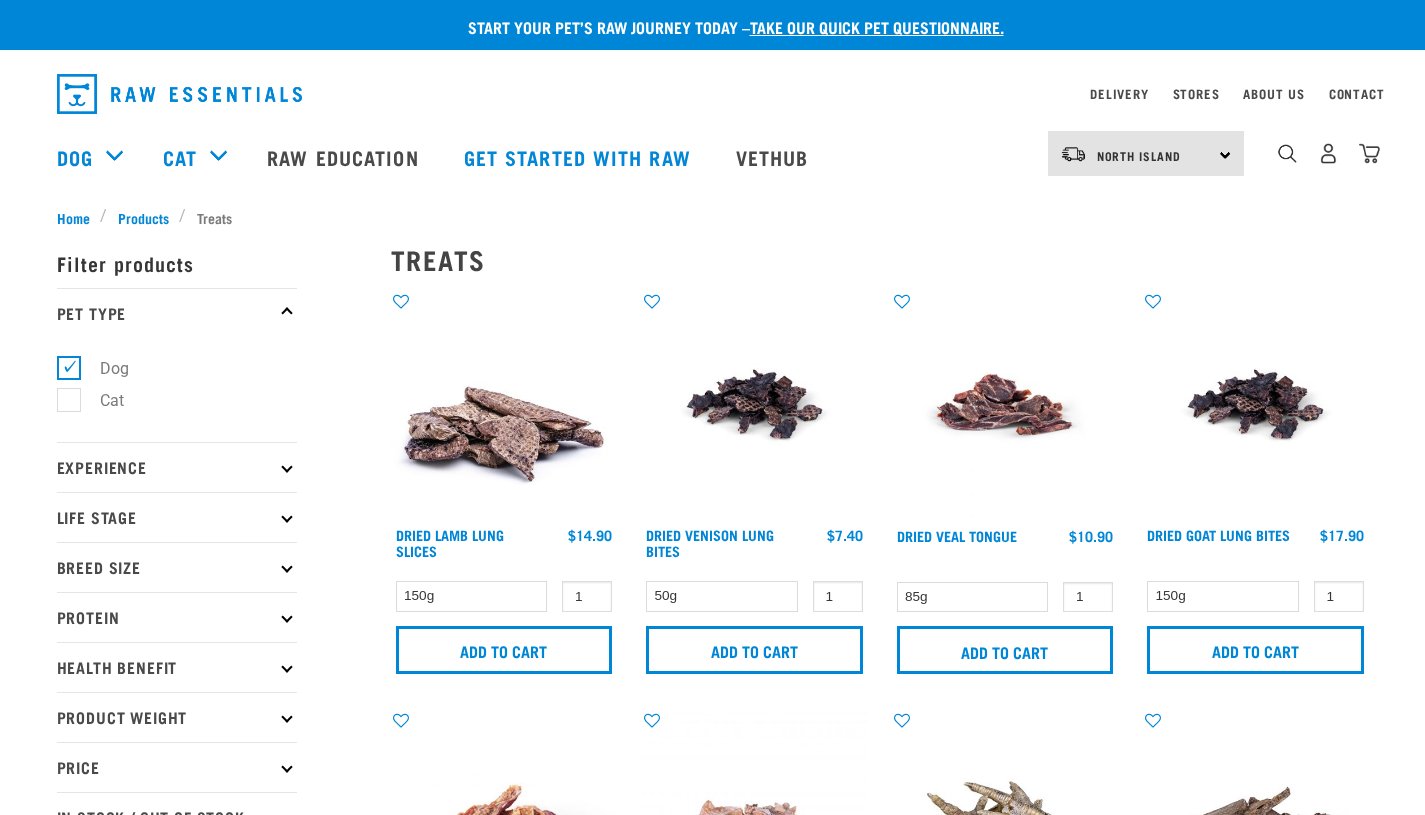 scroll, scrollTop: 0, scrollLeft: 0, axis: both 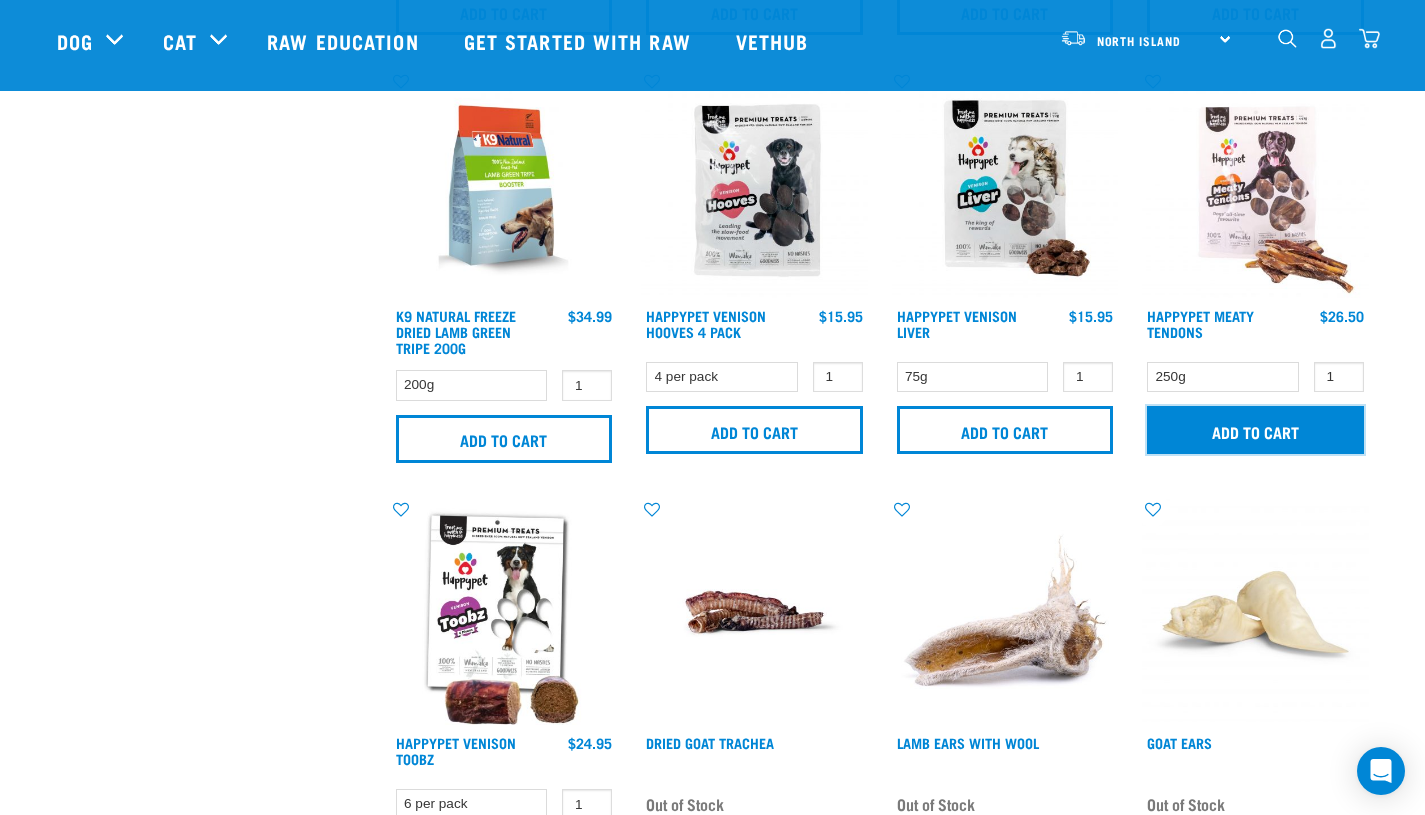 click on "Add to cart" at bounding box center [1255, 430] 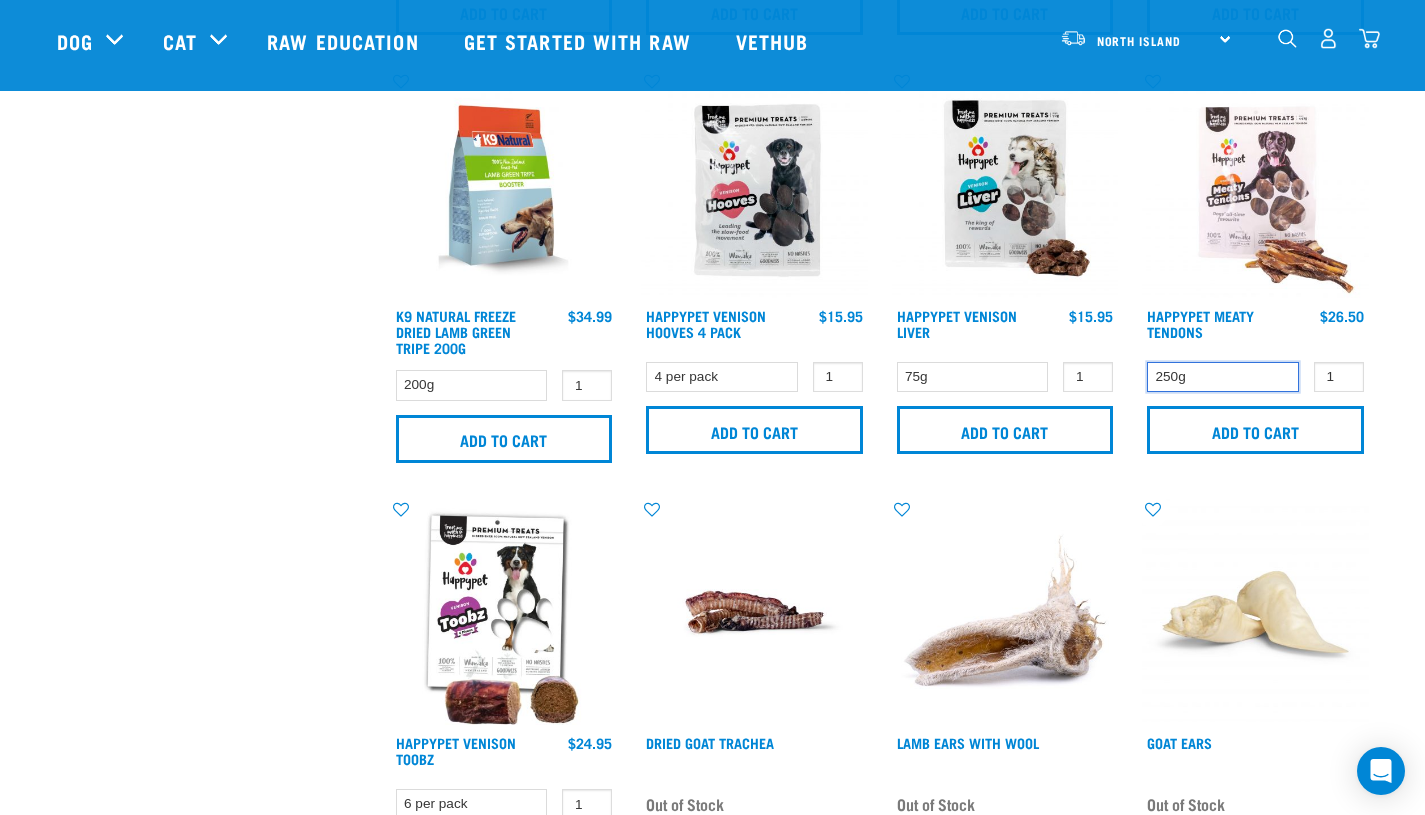 click on "250g" at bounding box center (1223, 377) 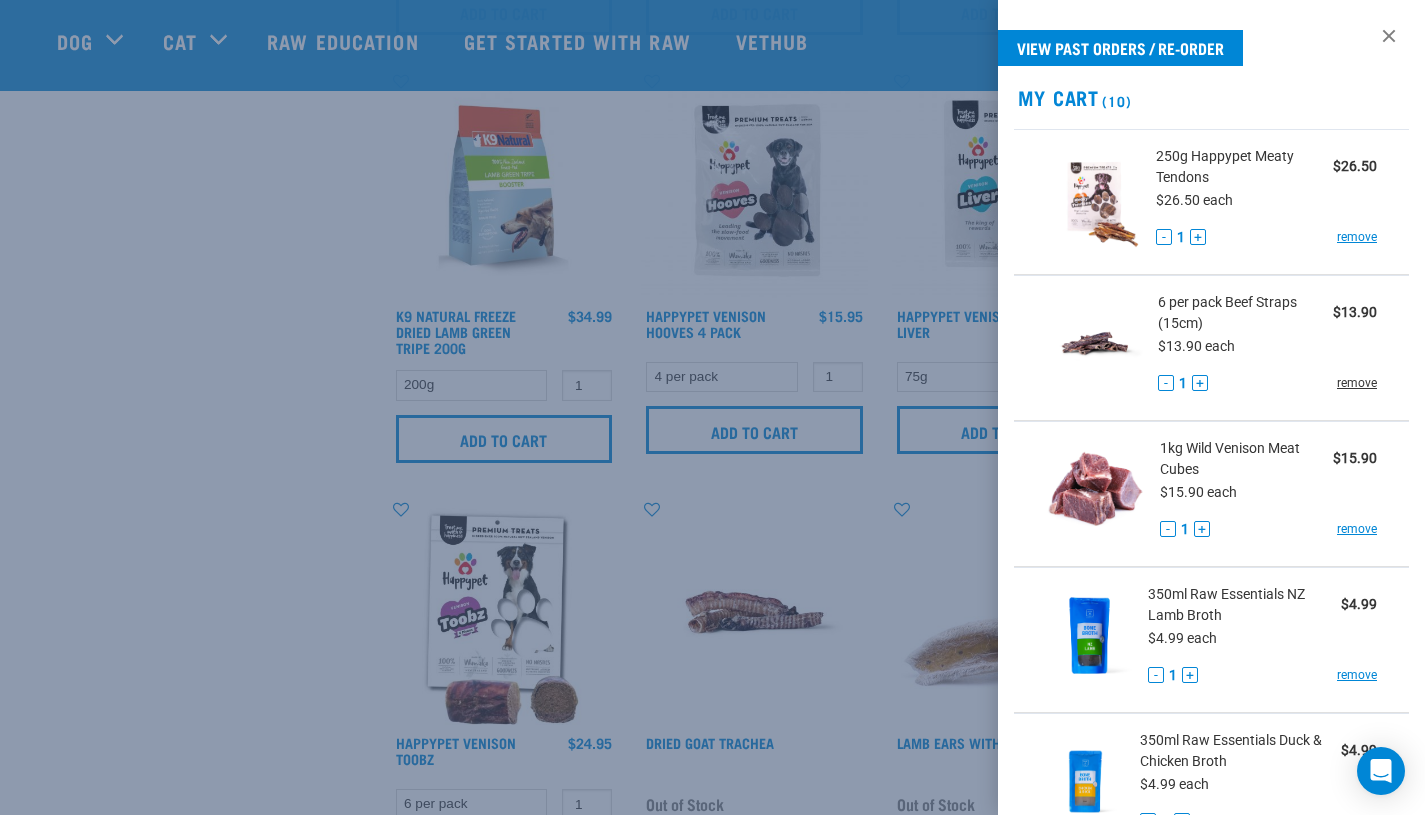 click on "remove" at bounding box center (1357, 383) 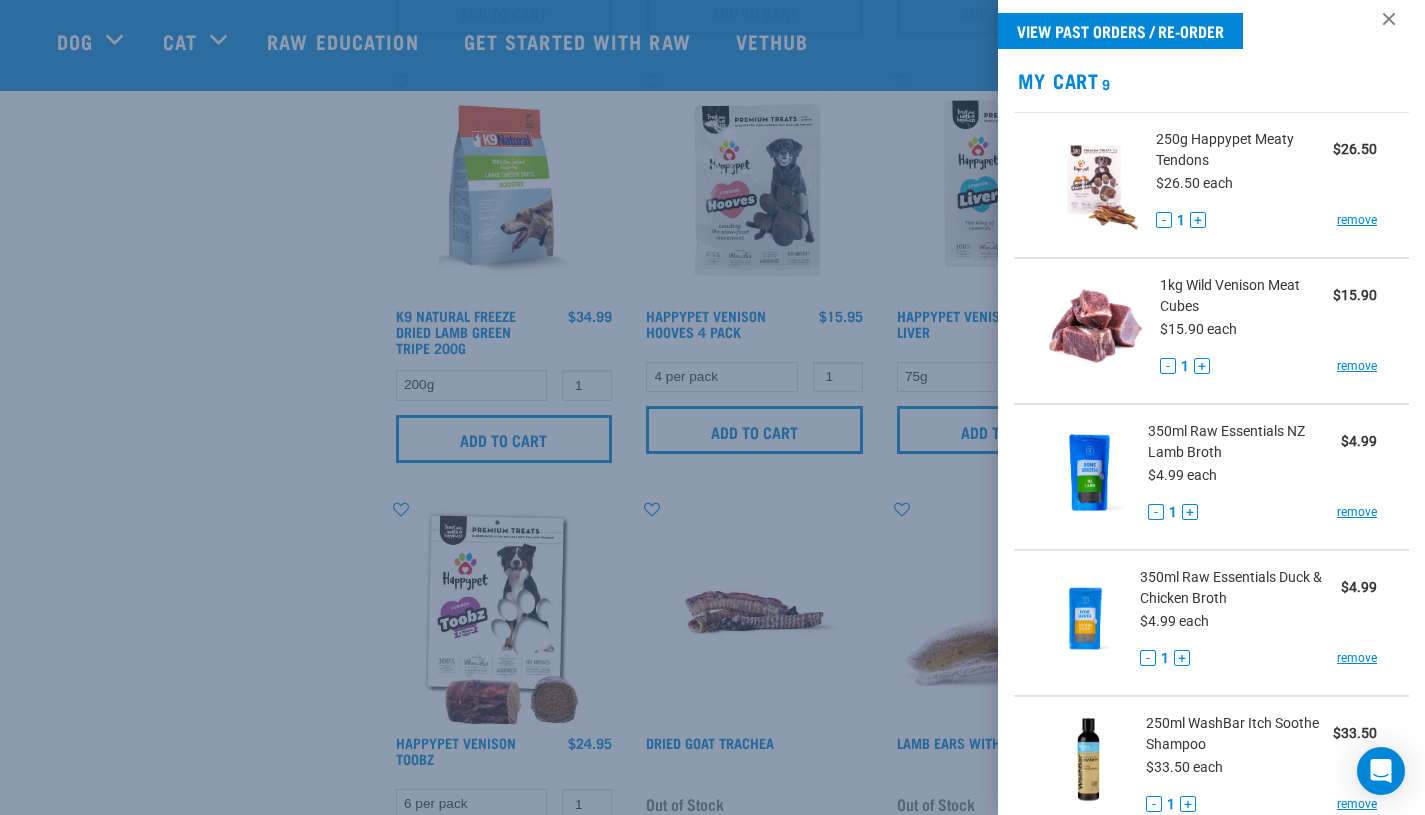 scroll, scrollTop: 0, scrollLeft: 0, axis: both 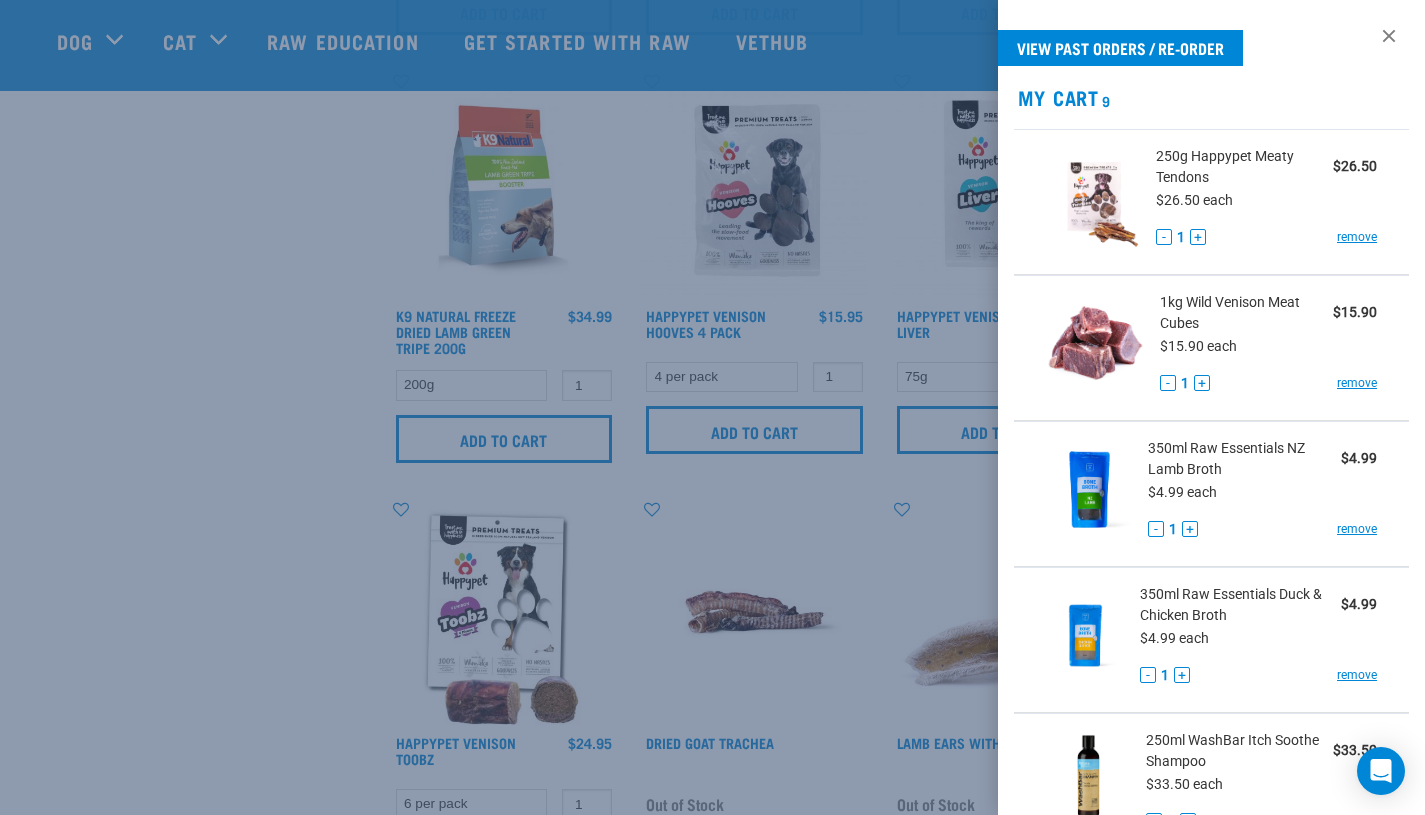 click at bounding box center [712, 407] 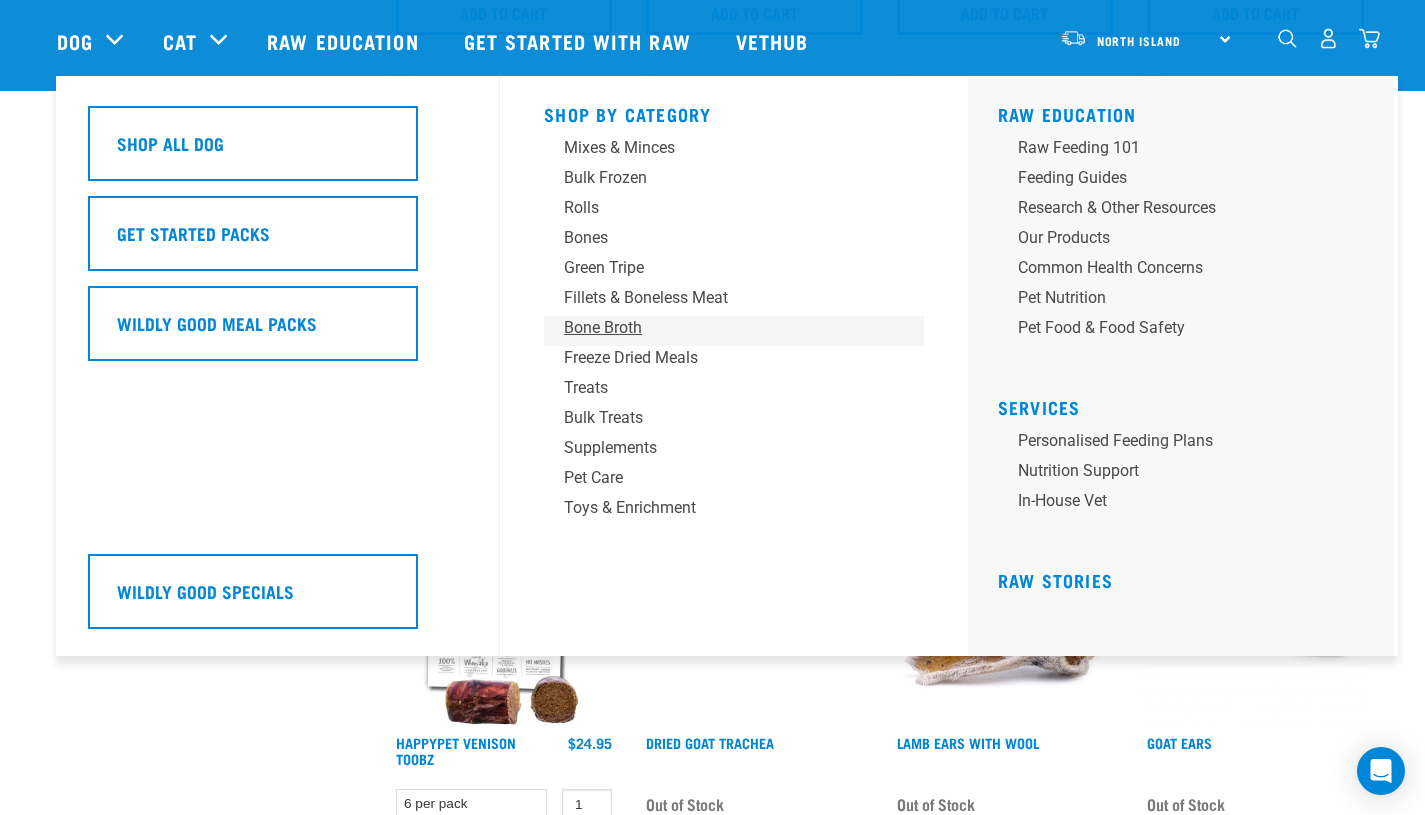 click on "Bone Broth" at bounding box center (720, 328) 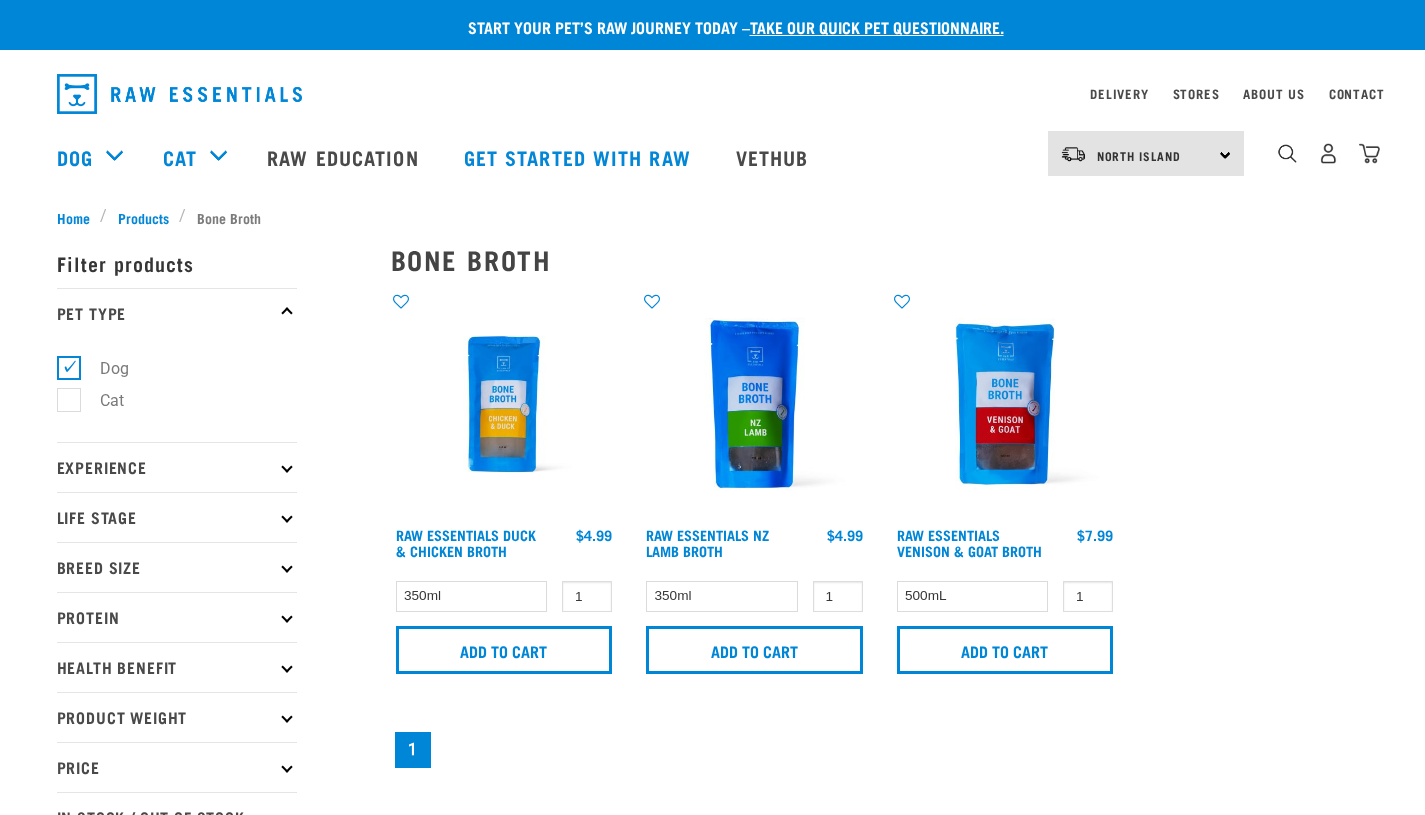 scroll, scrollTop: 0, scrollLeft: 0, axis: both 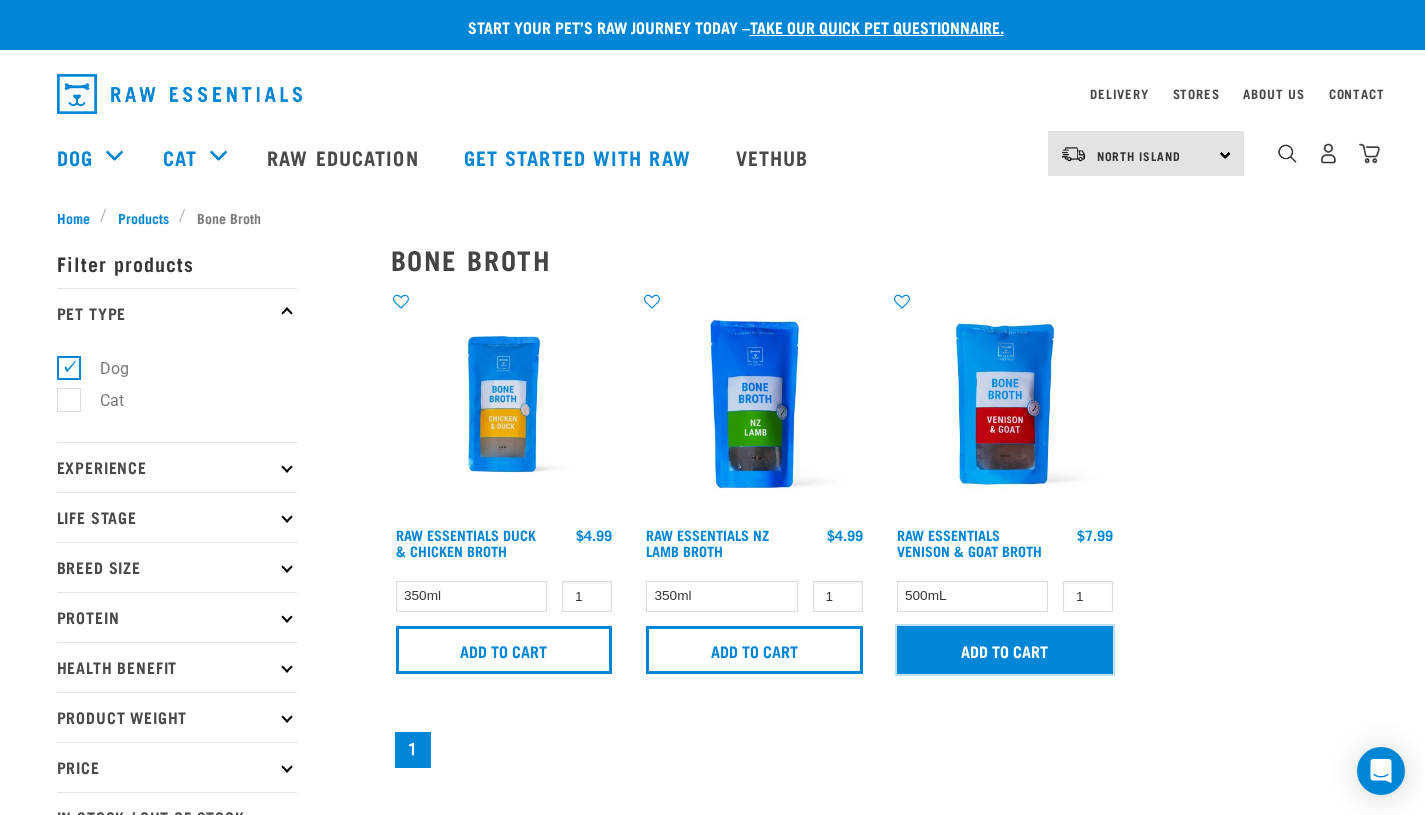 click on "Add to cart" at bounding box center (1005, 650) 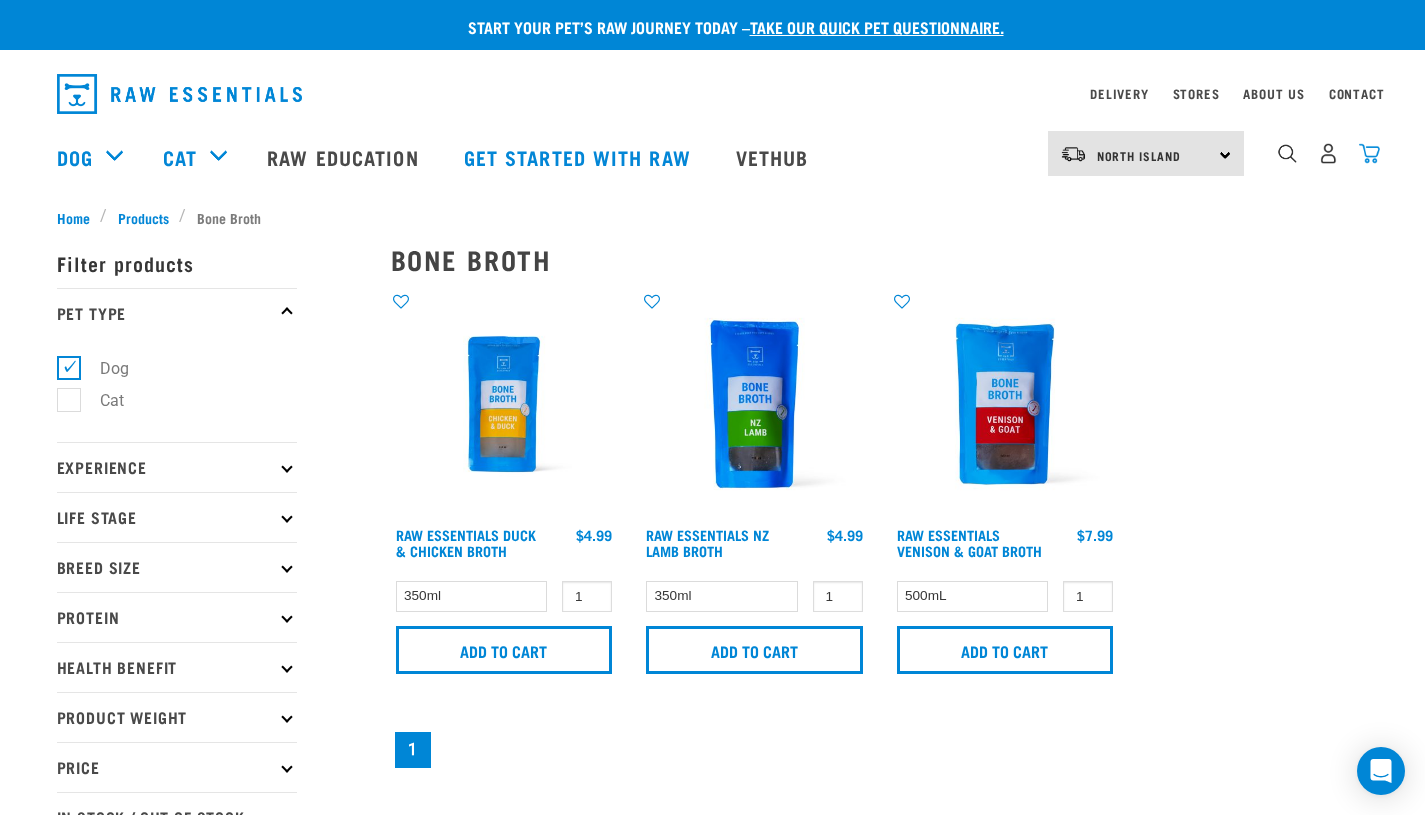 click at bounding box center (1369, 153) 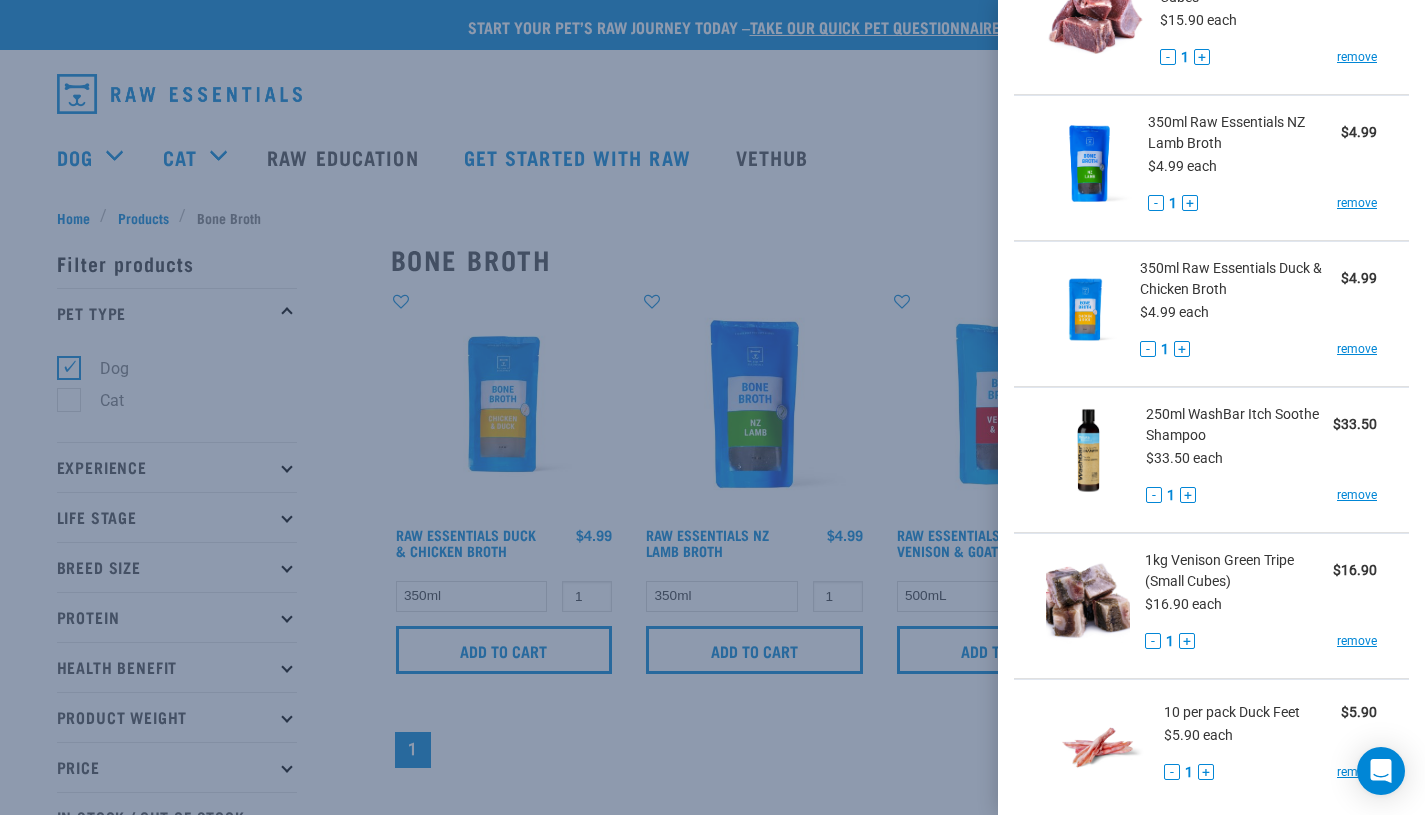 scroll, scrollTop: 391, scrollLeft: 0, axis: vertical 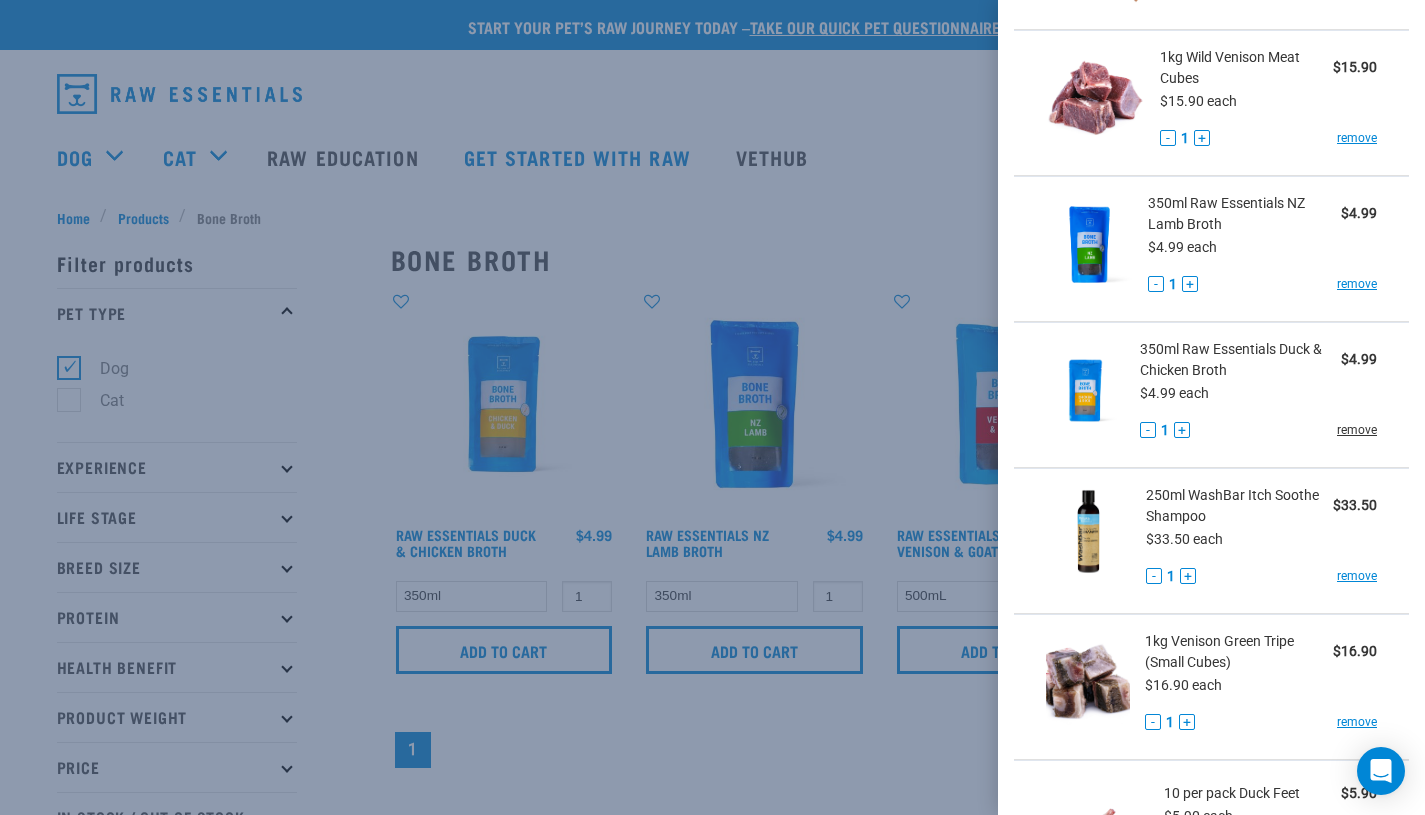 click on "remove" at bounding box center [1357, 430] 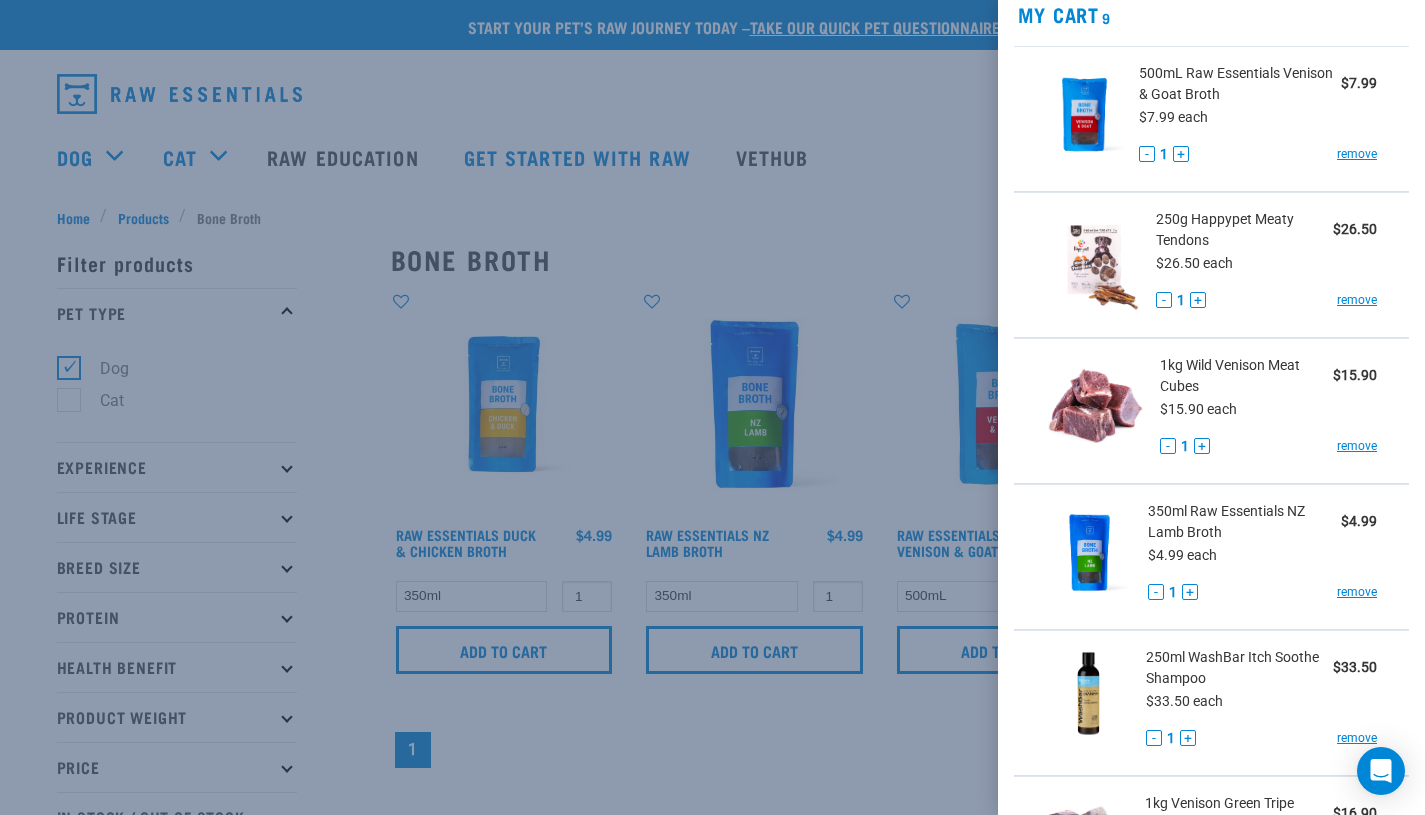 scroll, scrollTop: 0, scrollLeft: 0, axis: both 